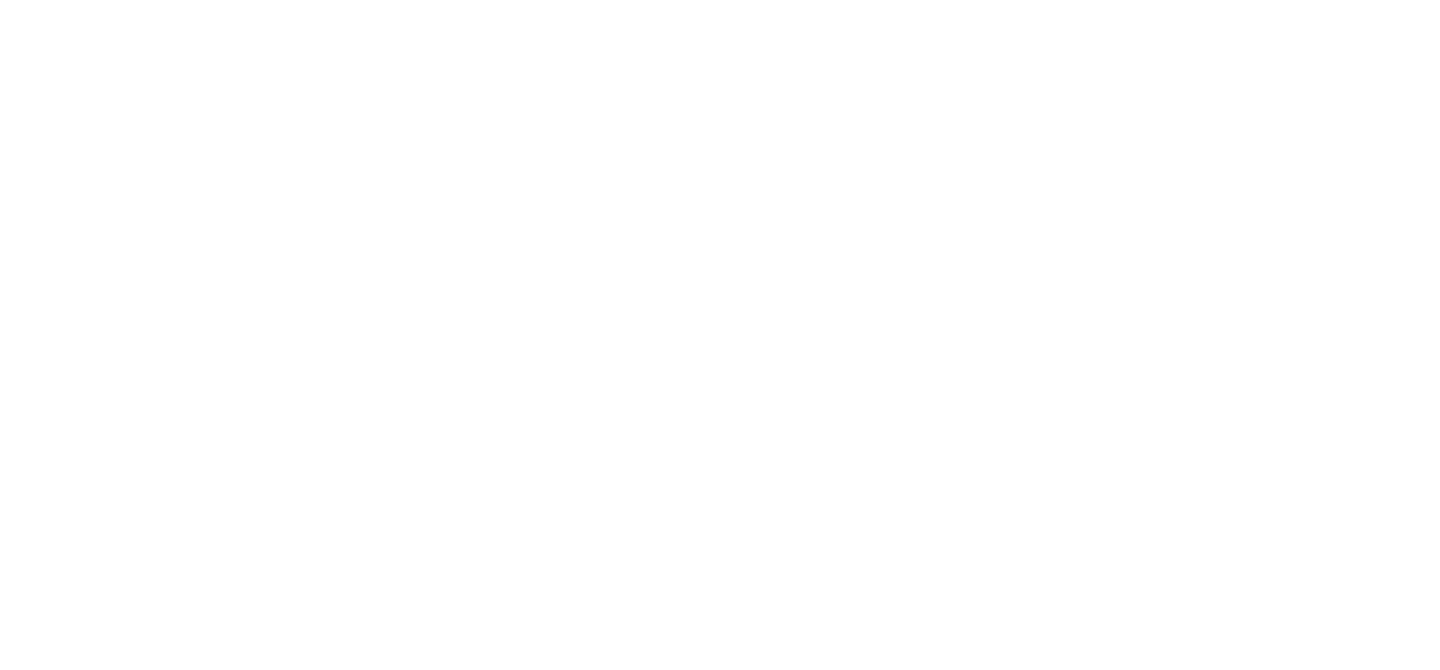 select on "Song" 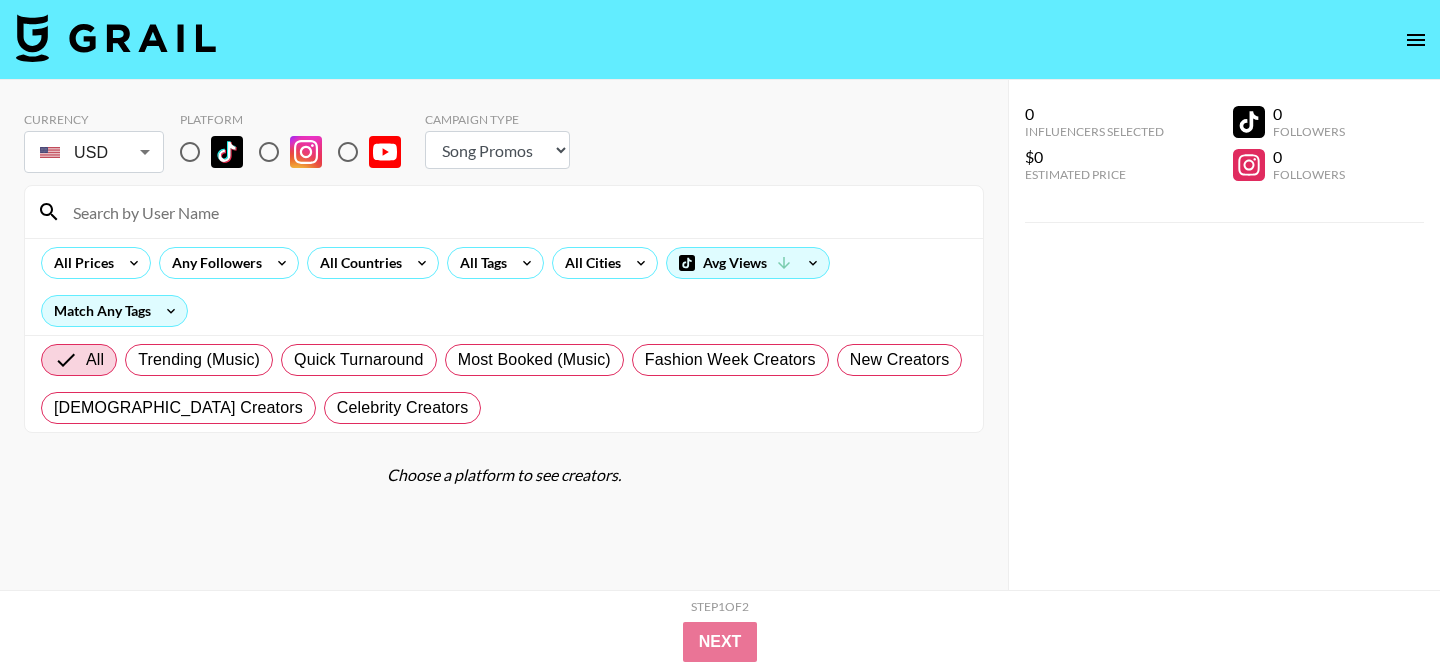 scroll, scrollTop: 0, scrollLeft: 0, axis: both 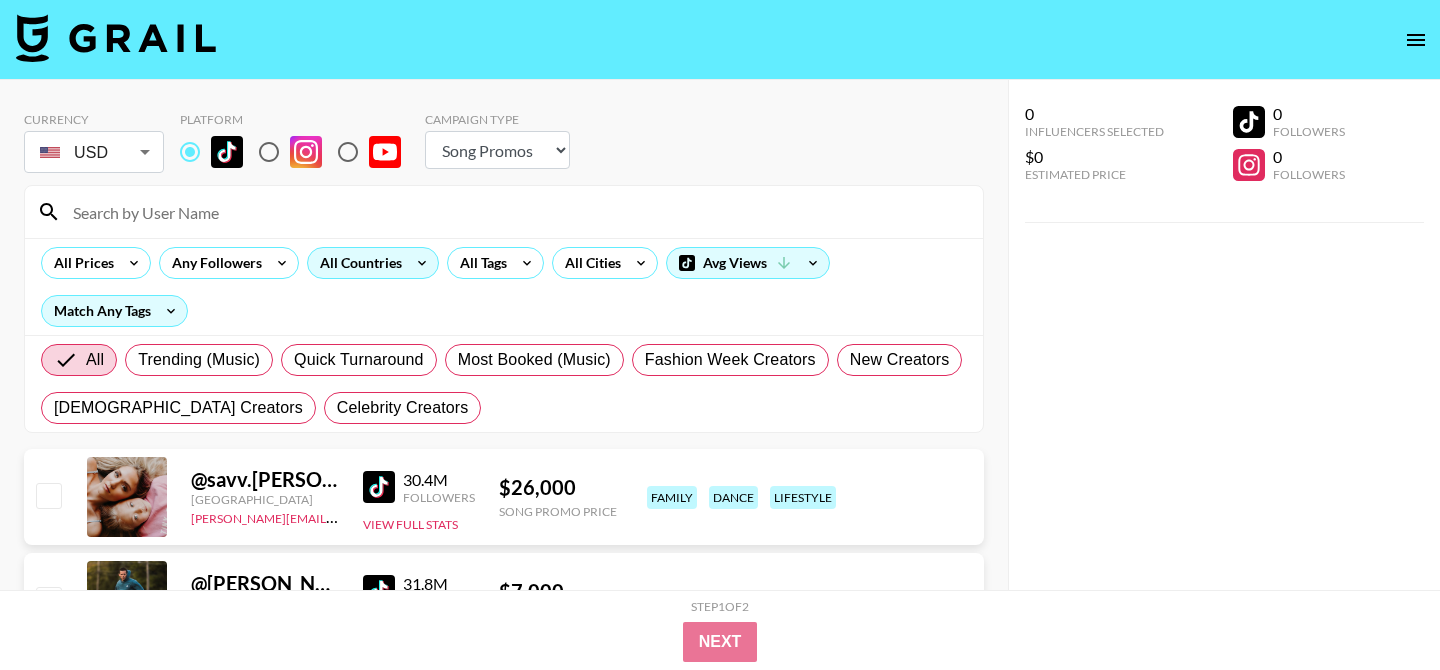 click on "All Countries" at bounding box center [357, 263] 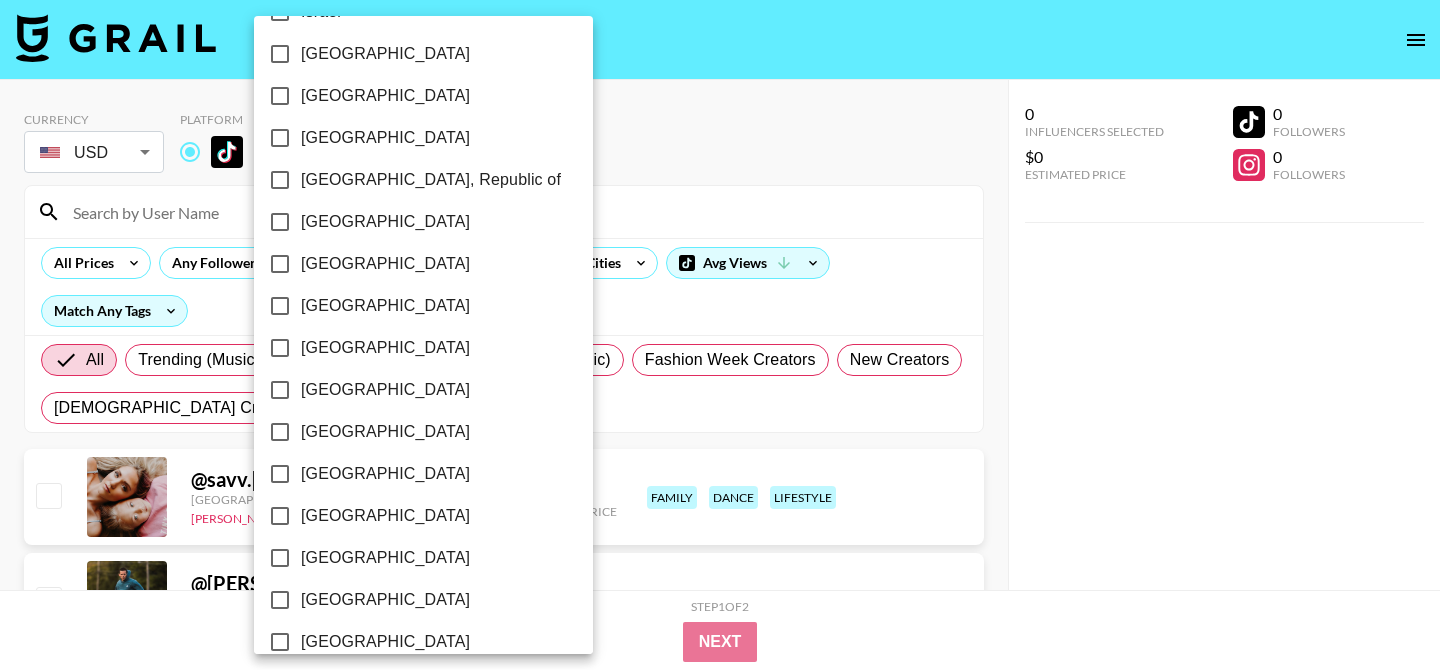 scroll, scrollTop: 1662, scrollLeft: 0, axis: vertical 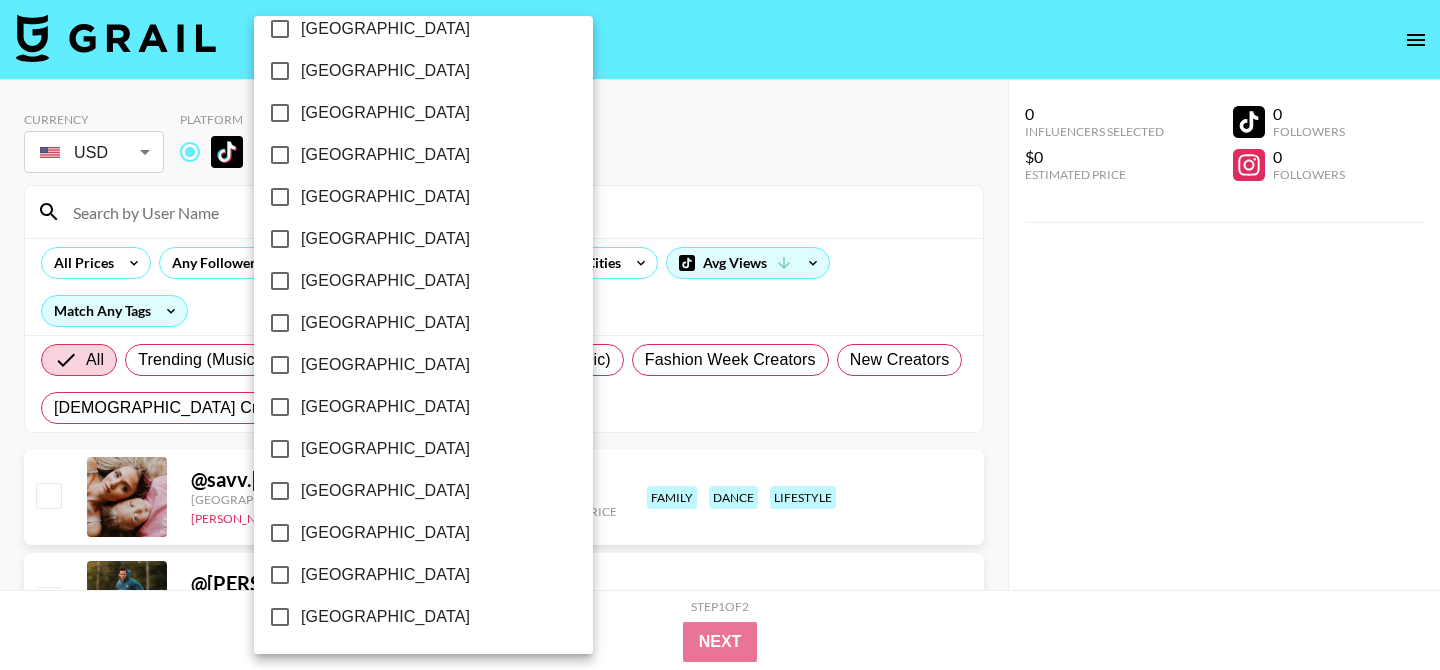 click on "[GEOGRAPHIC_DATA]" at bounding box center (385, 575) 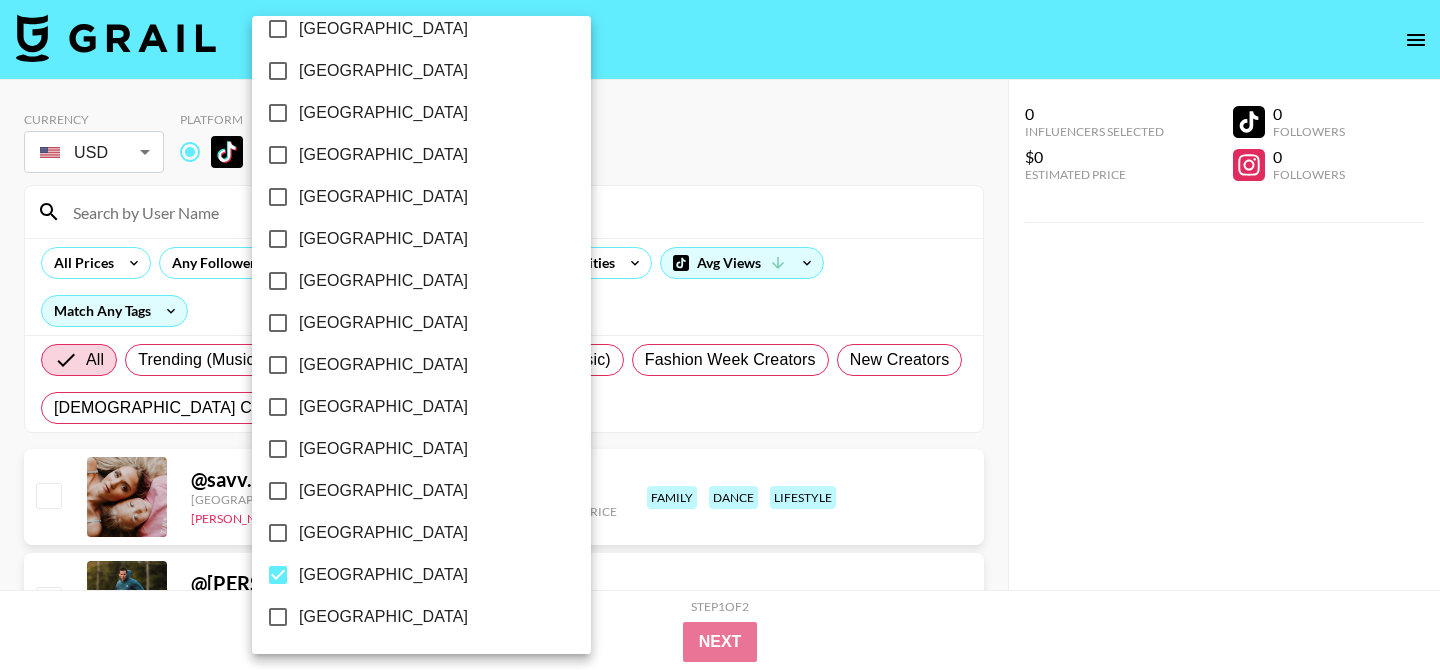 click at bounding box center [720, 335] 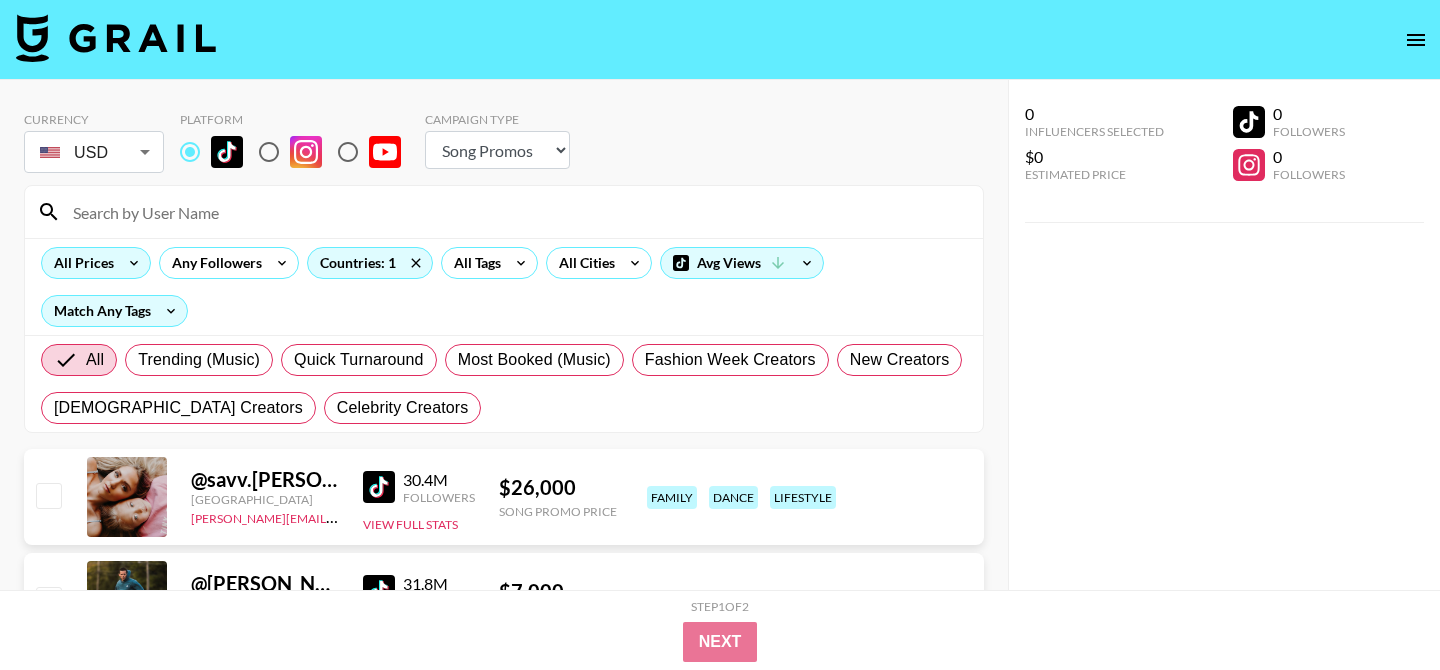 click 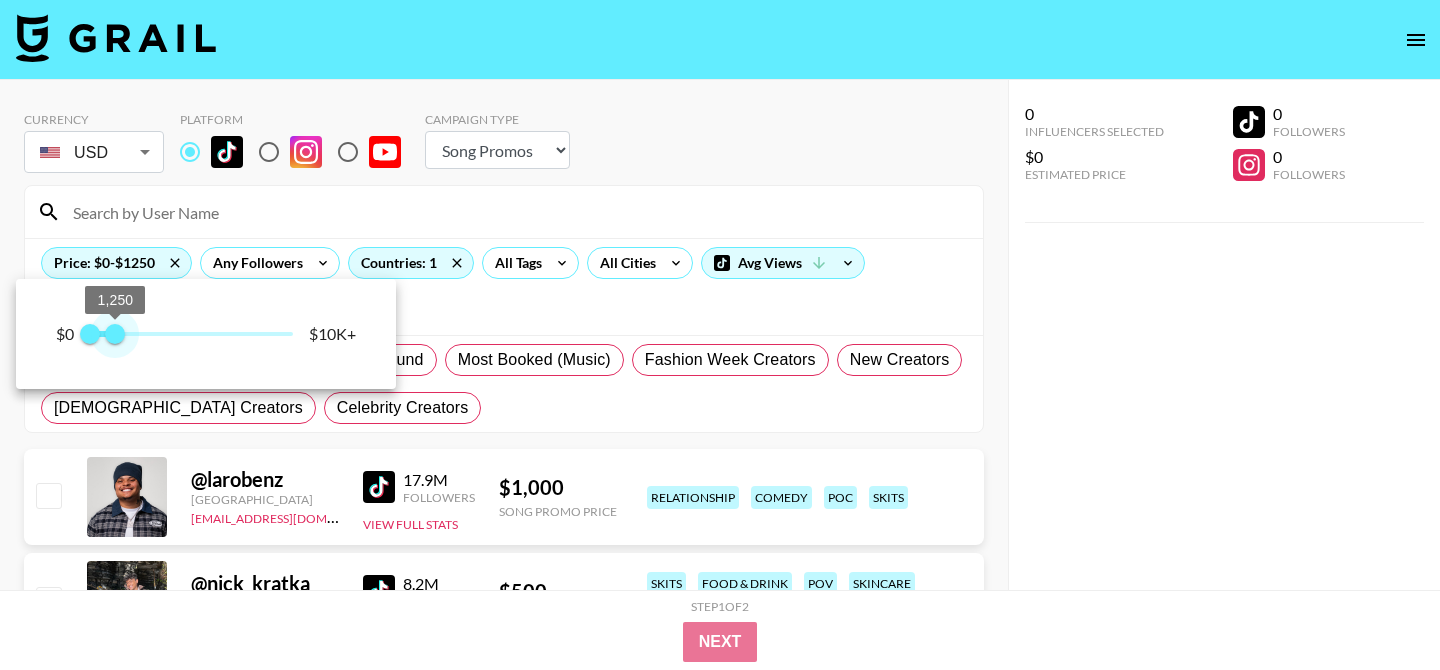 type on "1500" 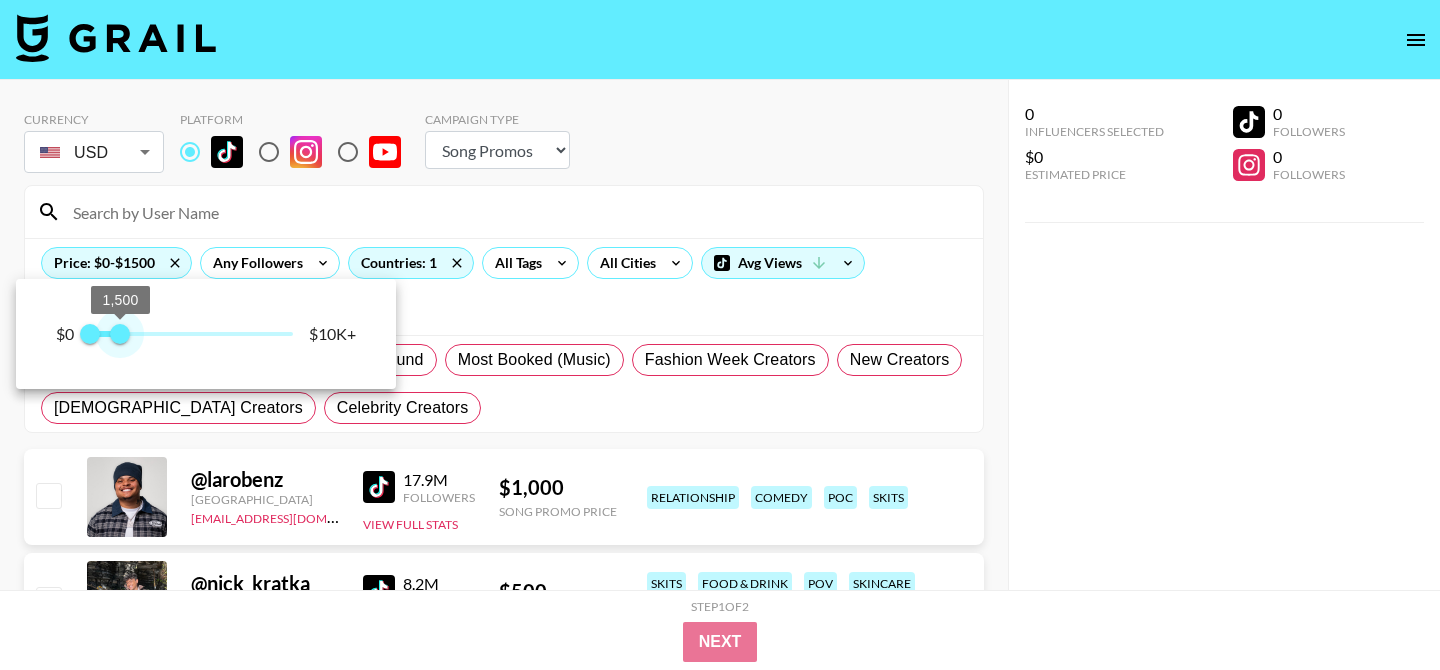 drag, startPoint x: 292, startPoint y: 329, endPoint x: 119, endPoint y: 319, distance: 173.28877 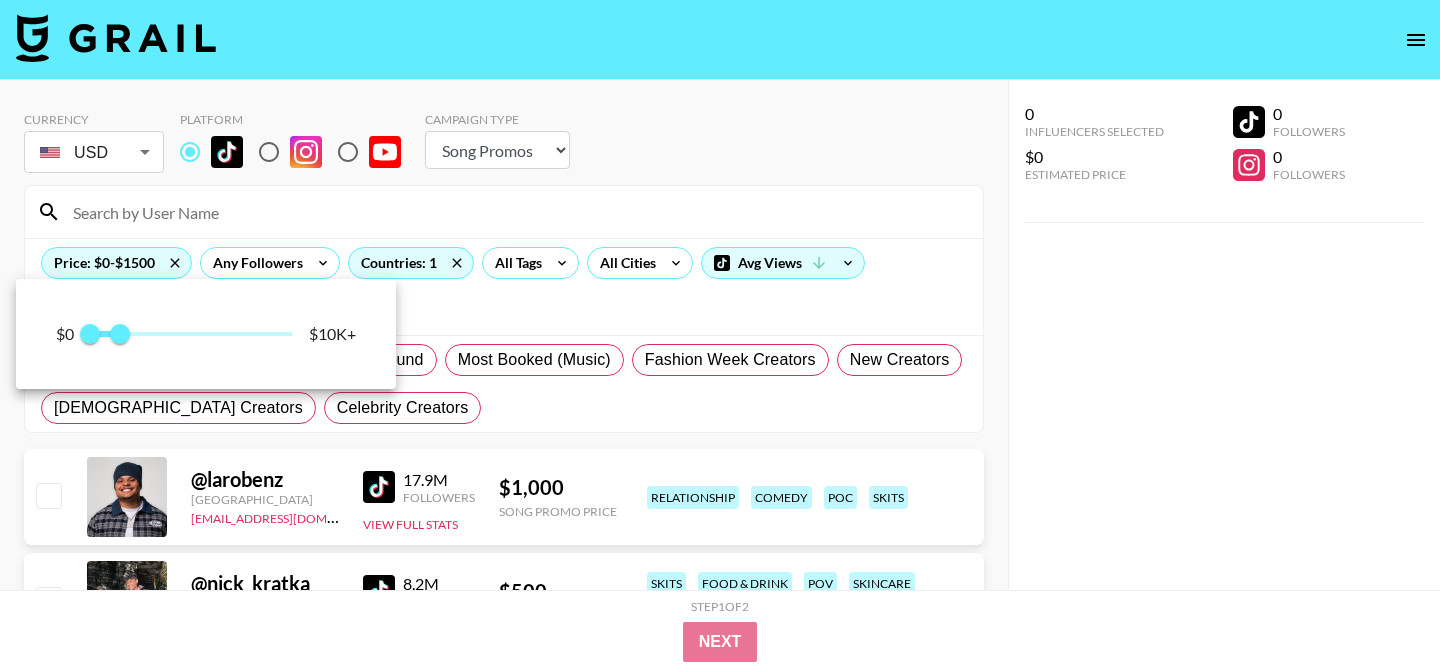 click at bounding box center (720, 335) 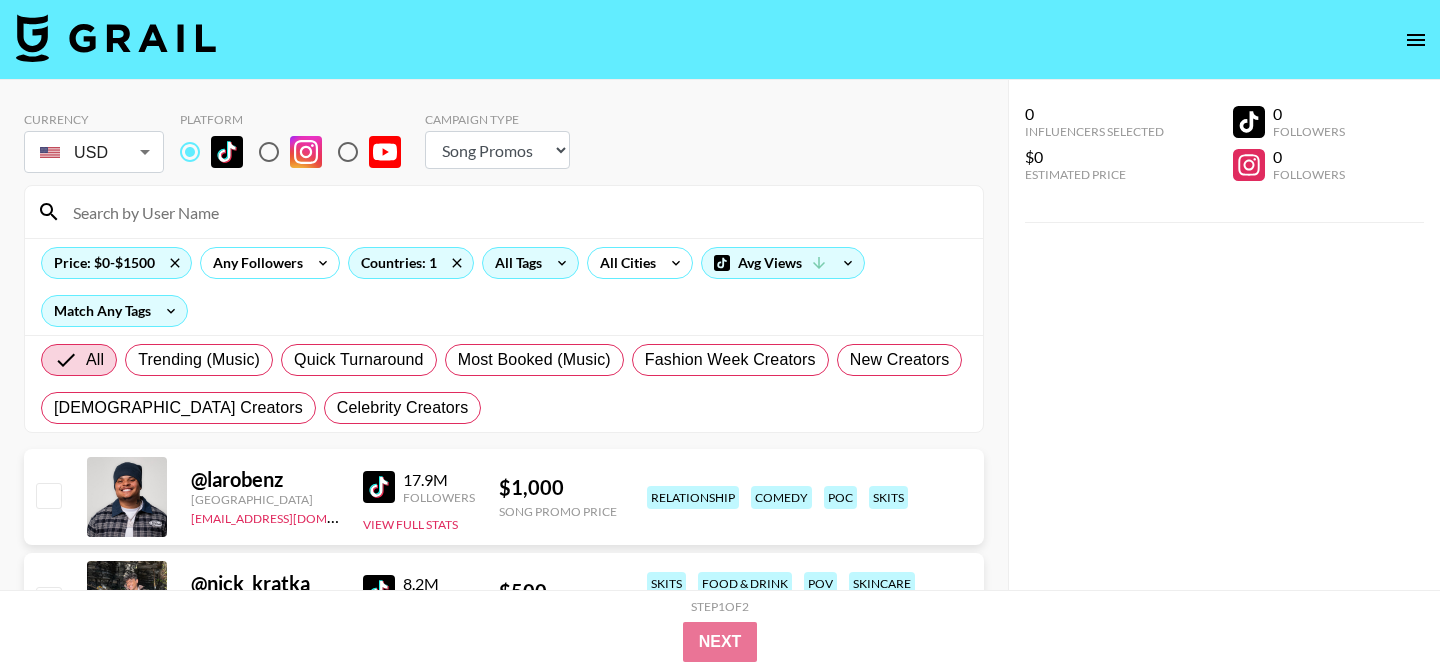 click 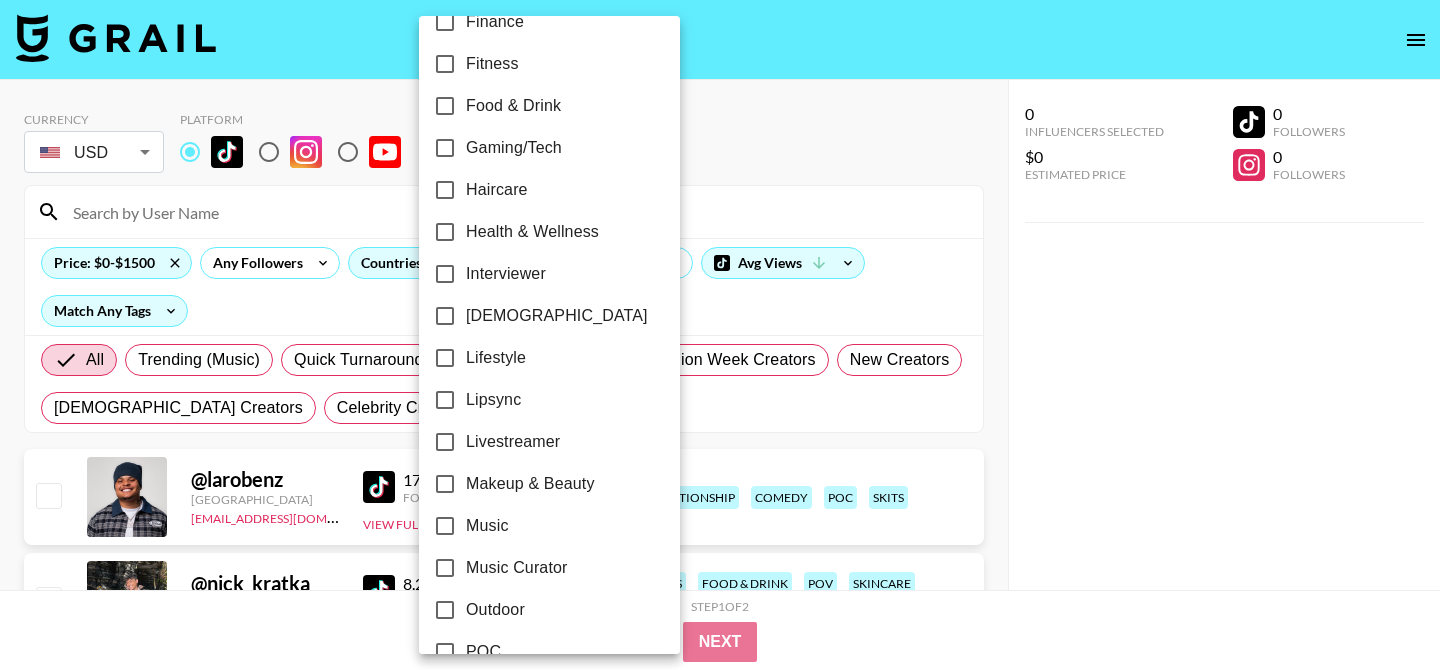 scroll, scrollTop: 1242, scrollLeft: 0, axis: vertical 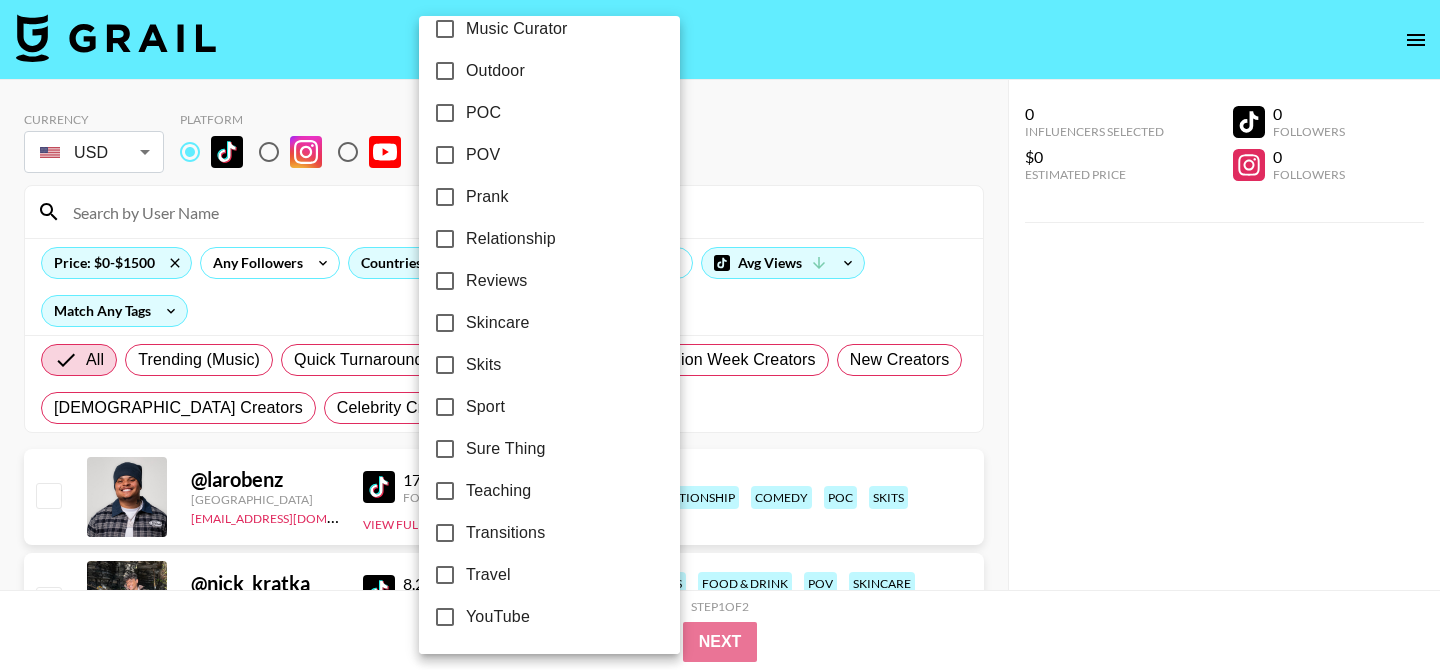 click on "POC" at bounding box center [483, 113] 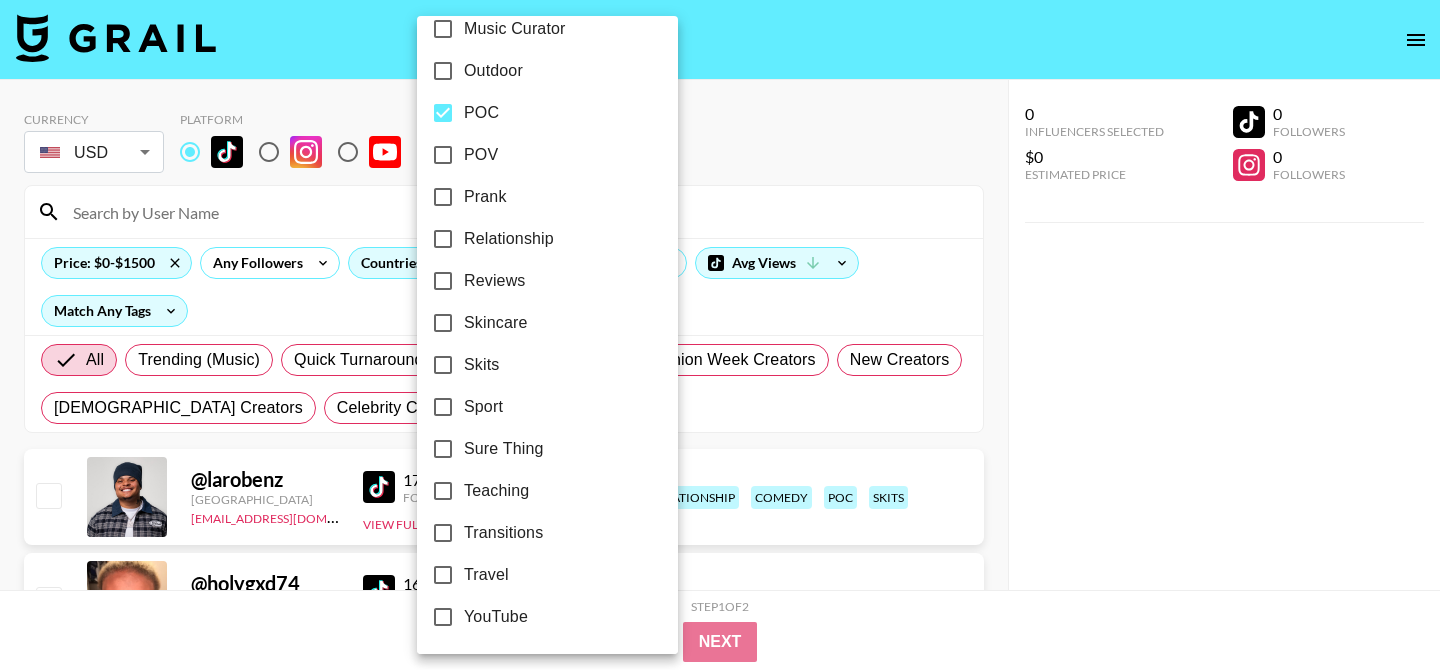 click at bounding box center (720, 335) 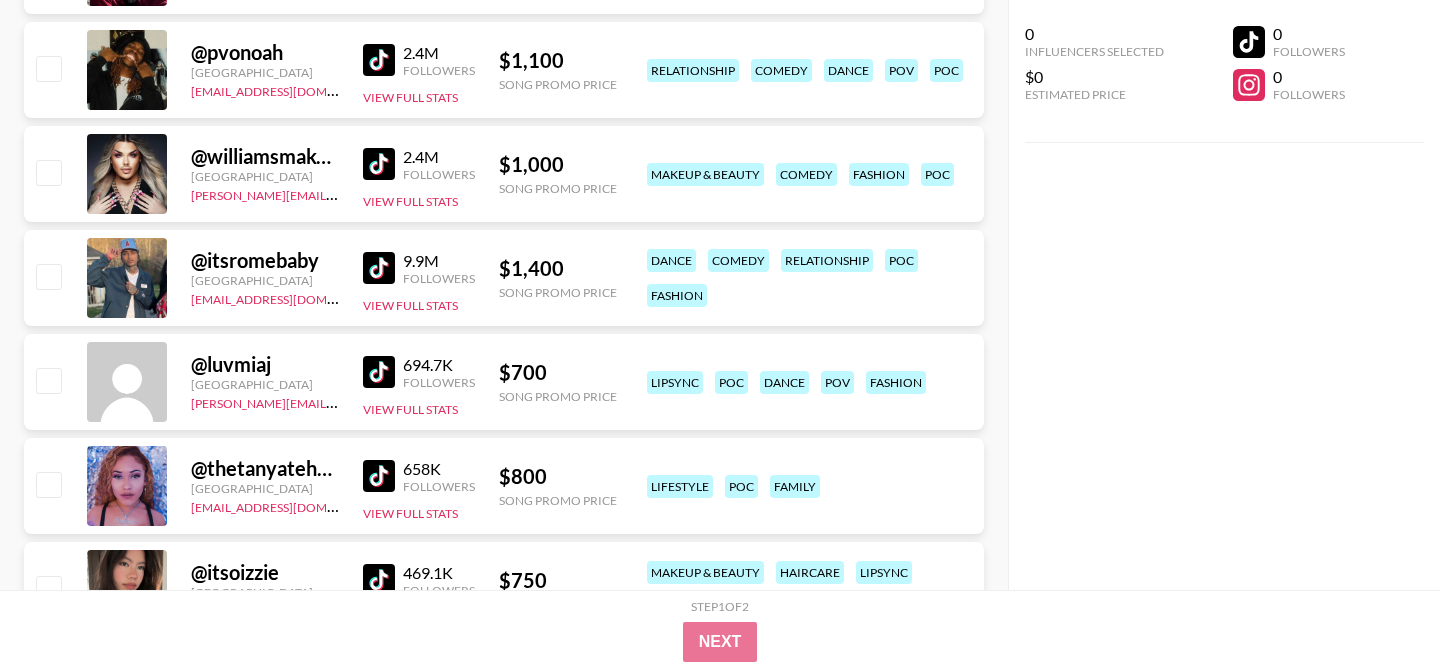 scroll, scrollTop: 847, scrollLeft: 0, axis: vertical 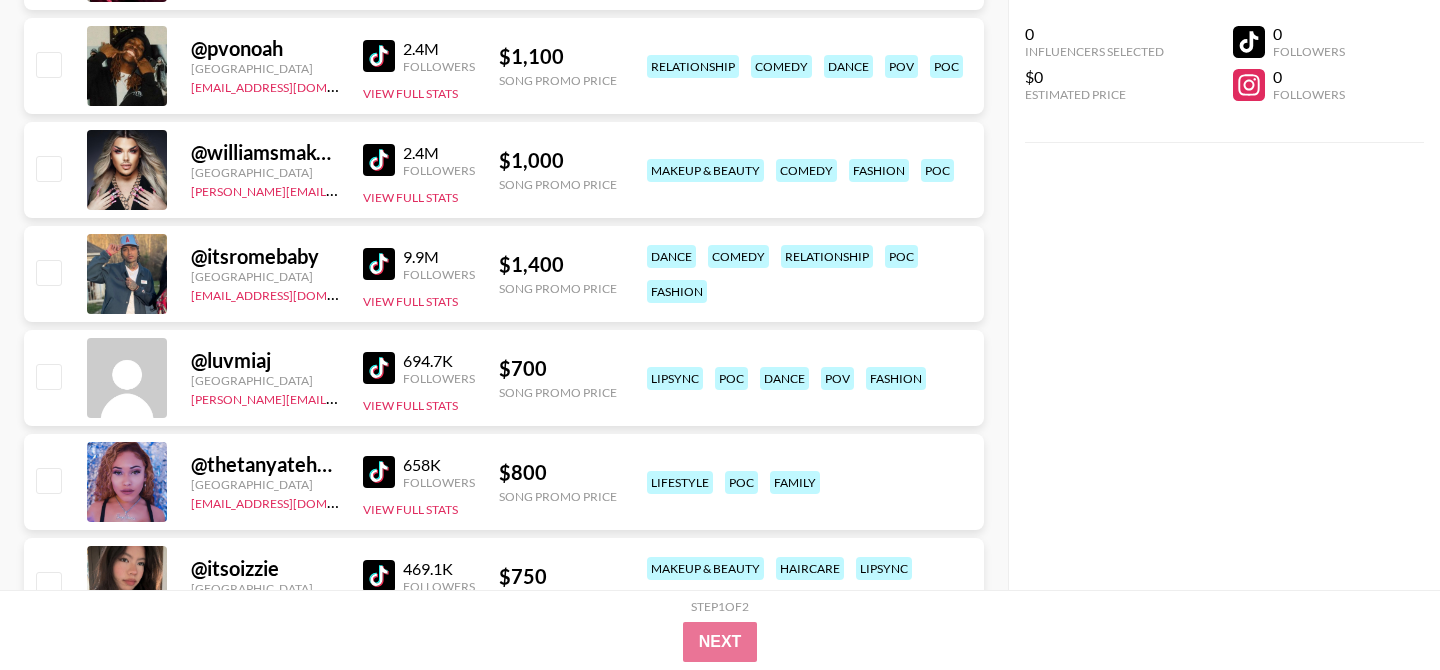 click at bounding box center [379, 368] 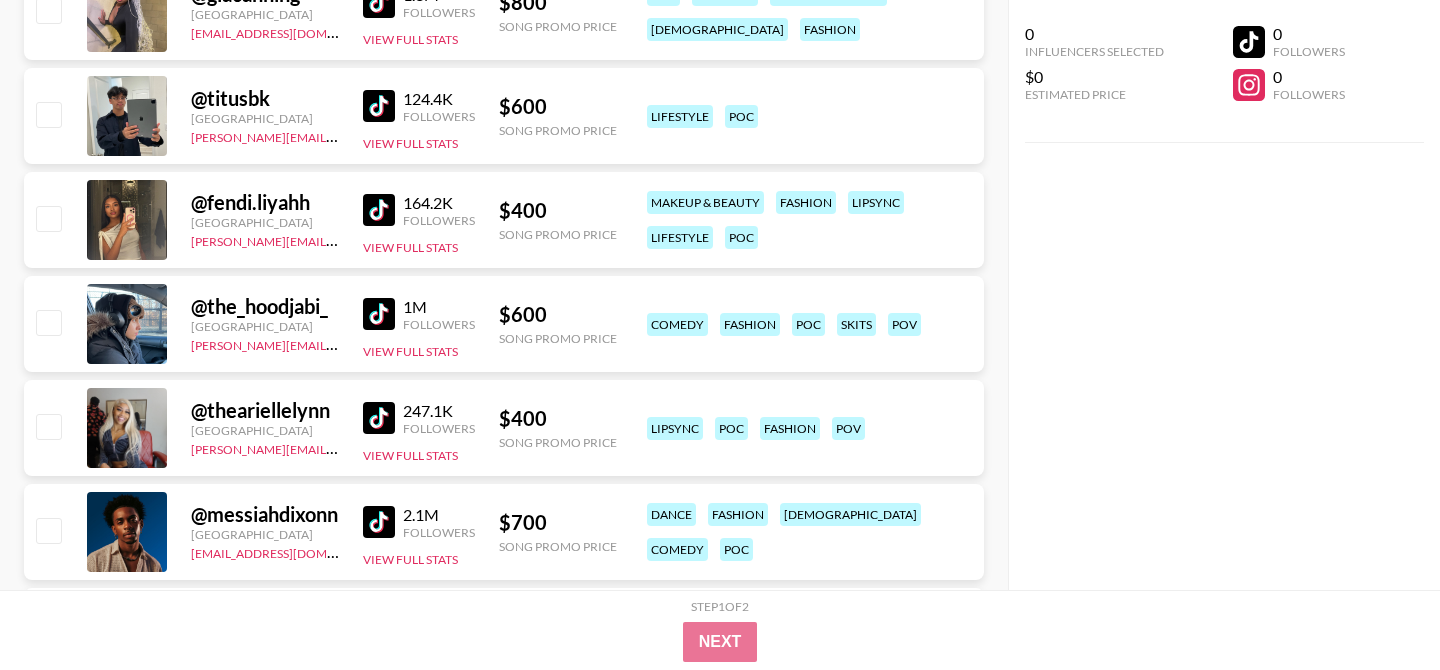 scroll, scrollTop: 2359, scrollLeft: 0, axis: vertical 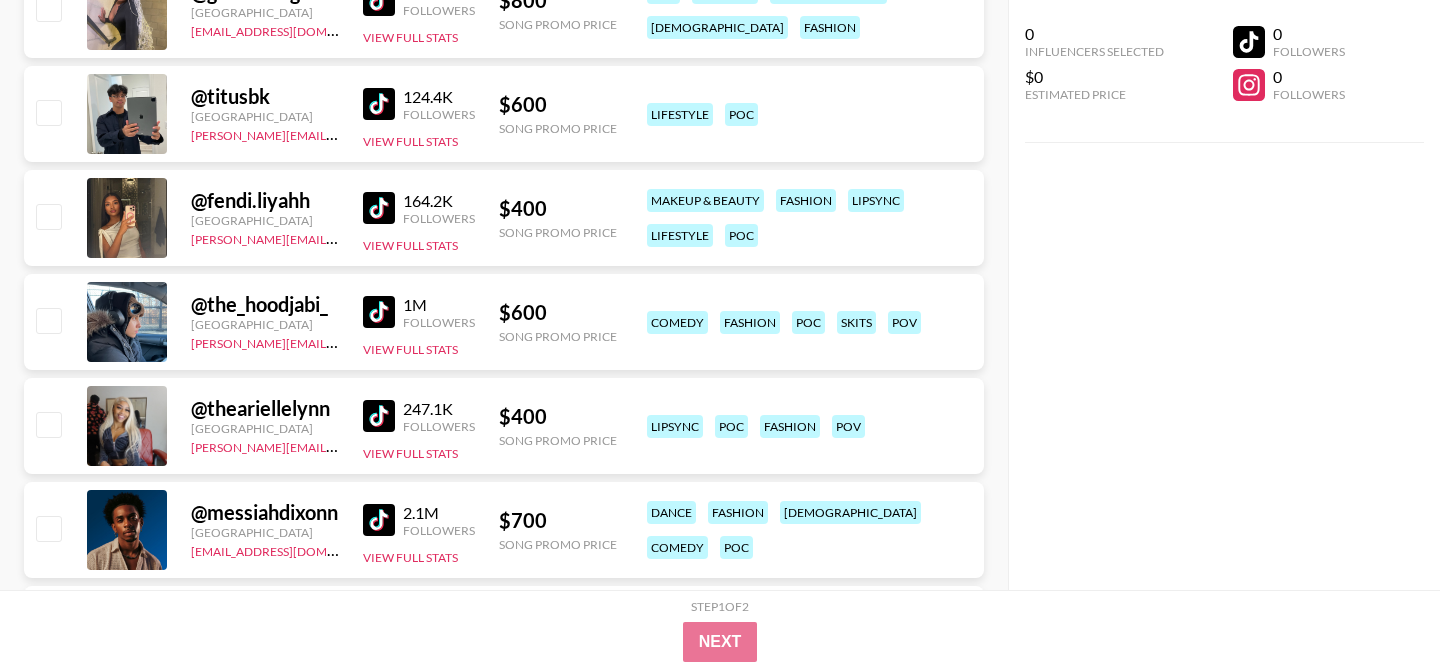 click at bounding box center [379, 208] 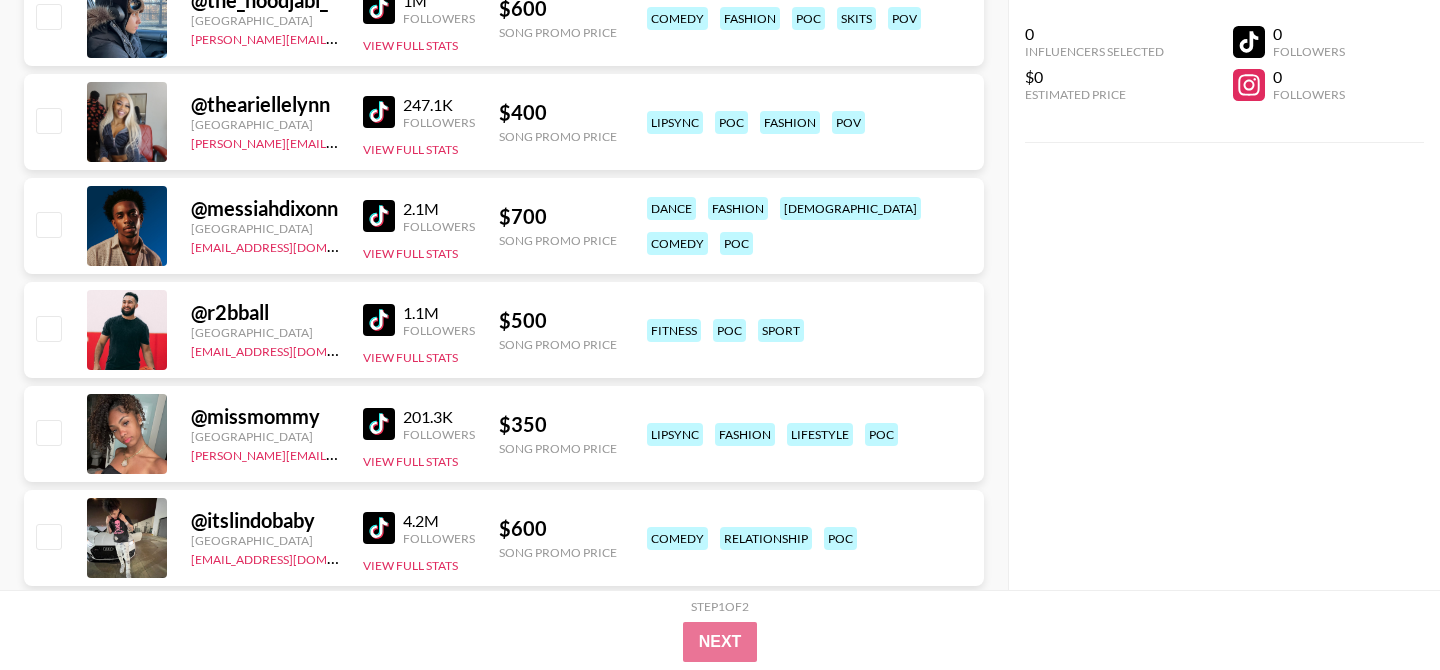 scroll, scrollTop: 2667, scrollLeft: 0, axis: vertical 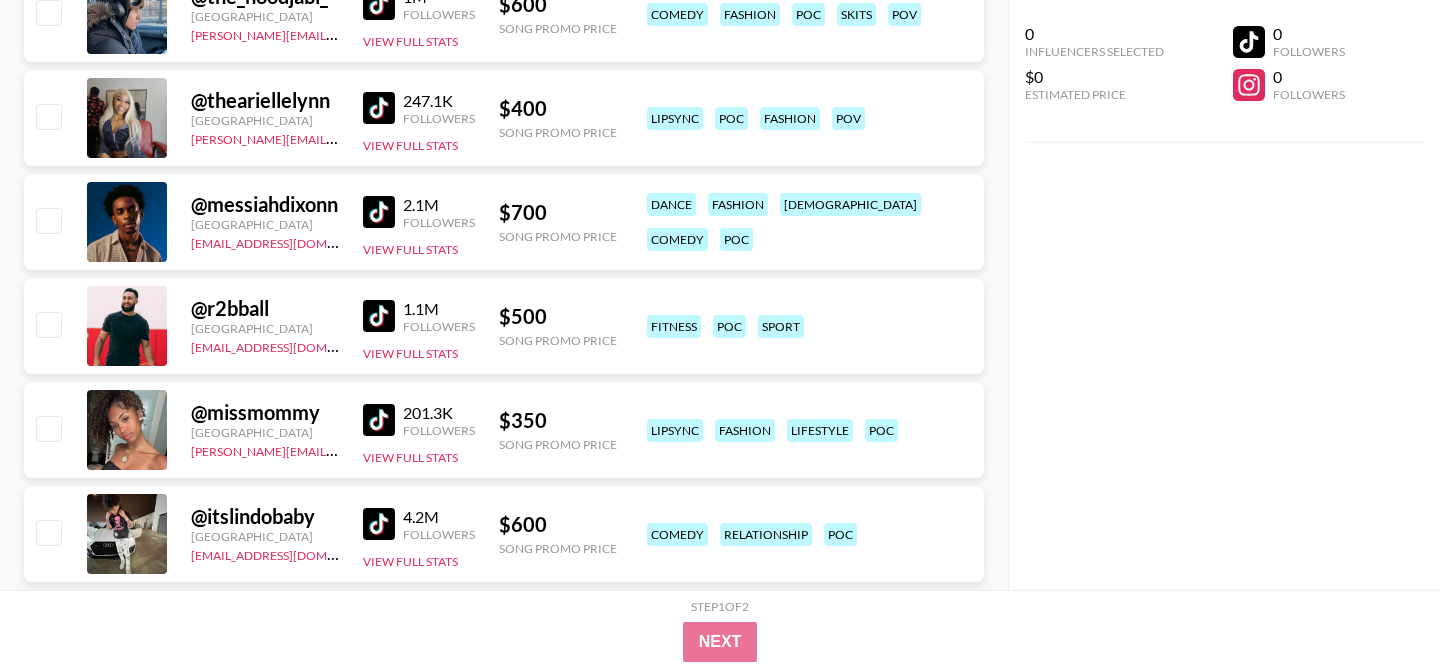 click at bounding box center (379, 212) 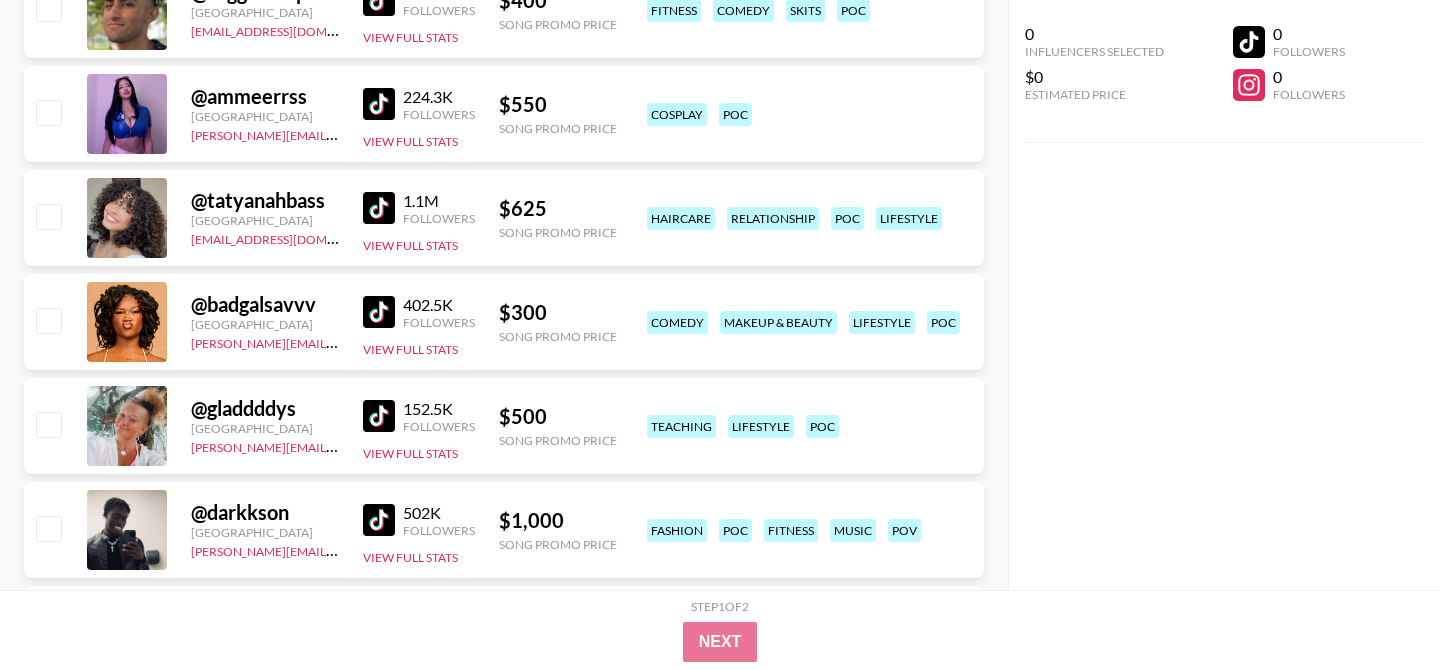 scroll, scrollTop: 3611, scrollLeft: 0, axis: vertical 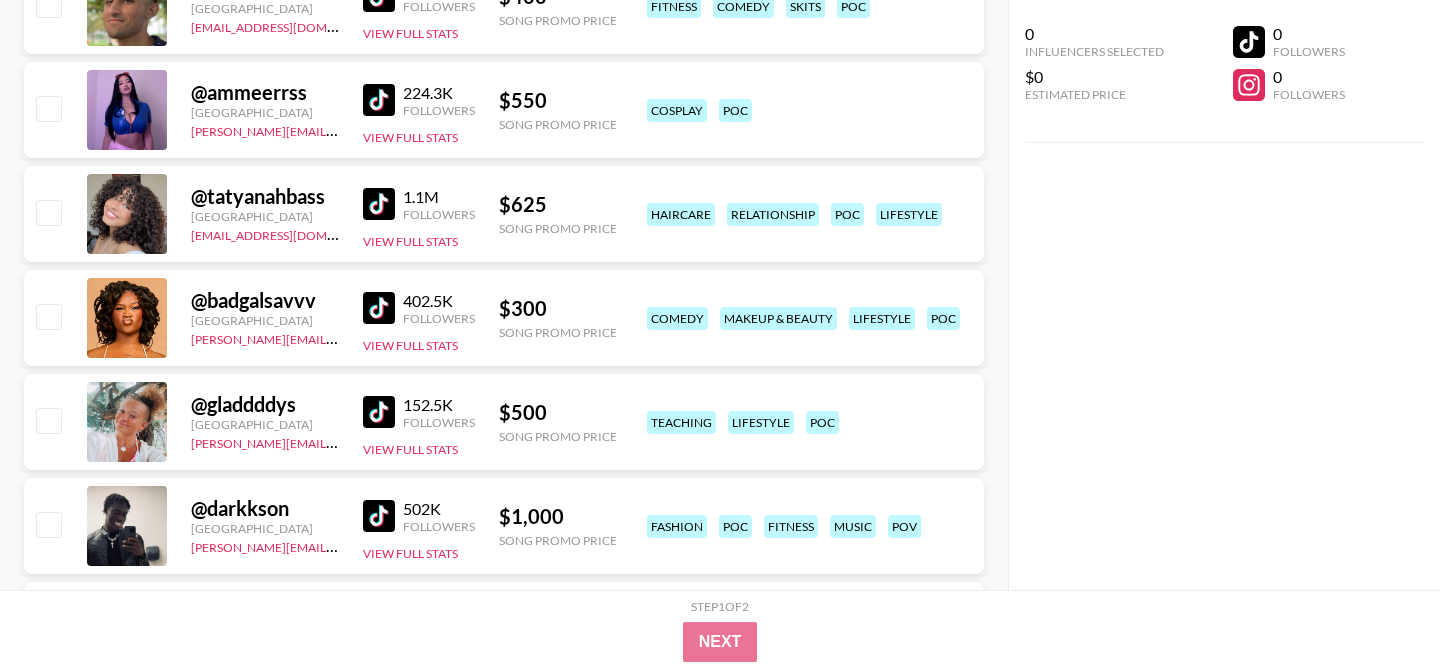 click at bounding box center (379, 308) 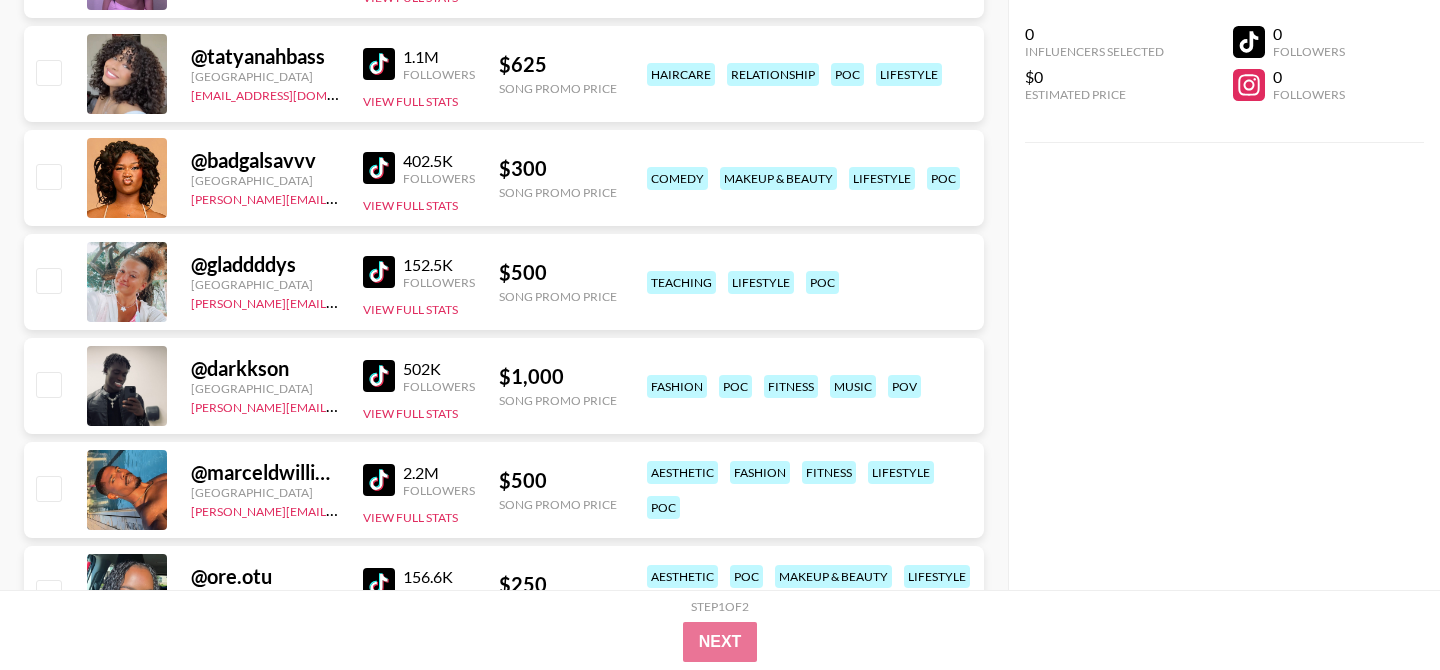 scroll, scrollTop: 3808, scrollLeft: 0, axis: vertical 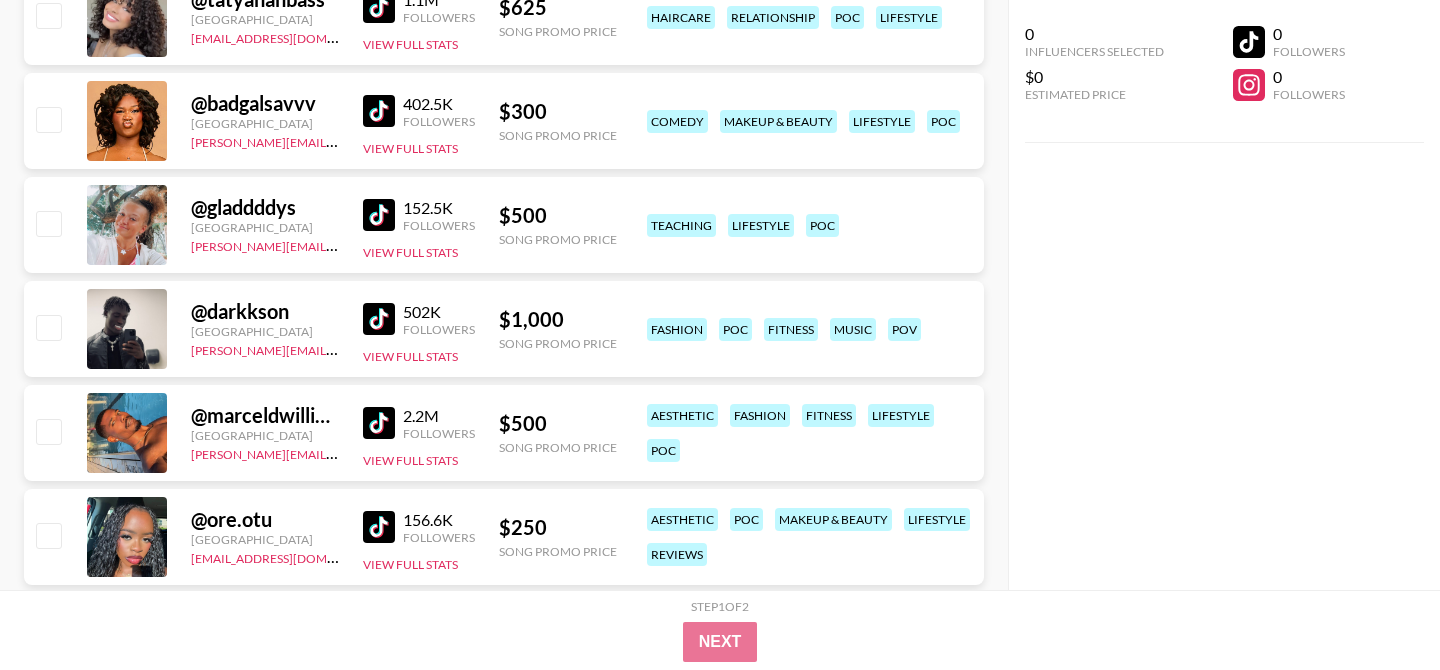 click at bounding box center [379, 319] 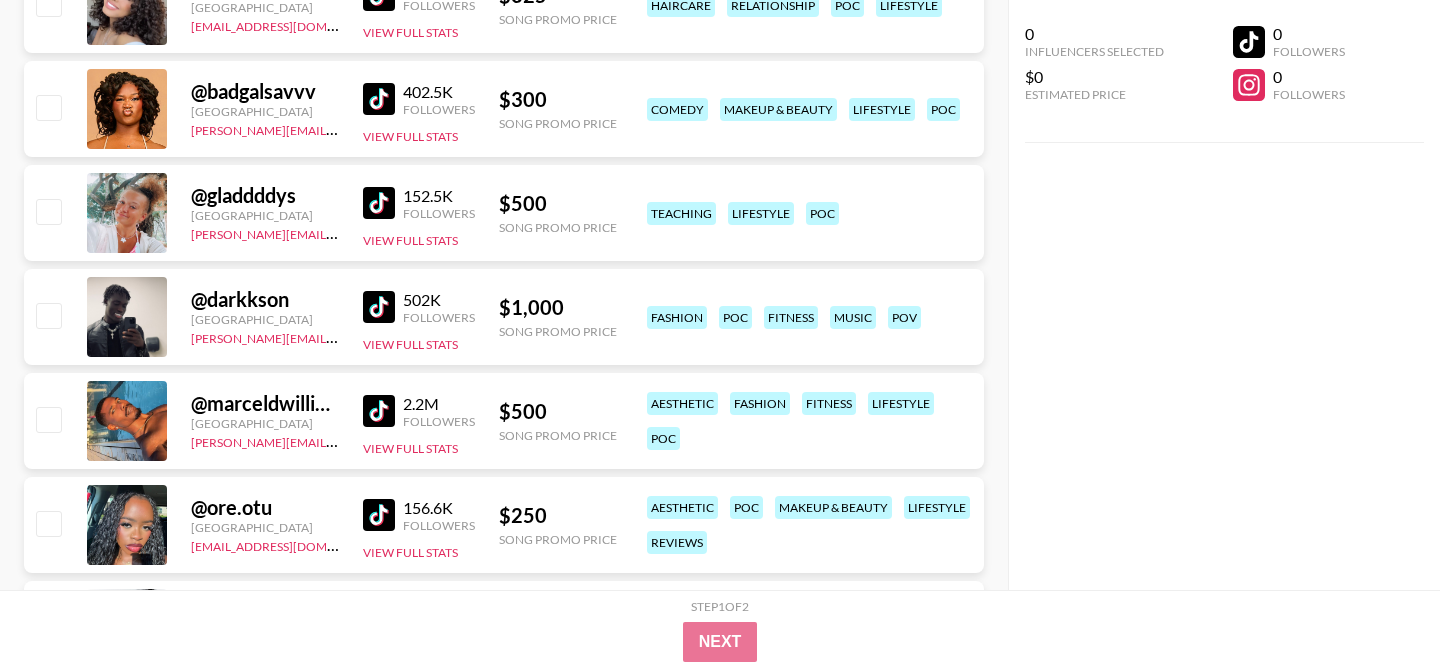 click at bounding box center (383, 411) 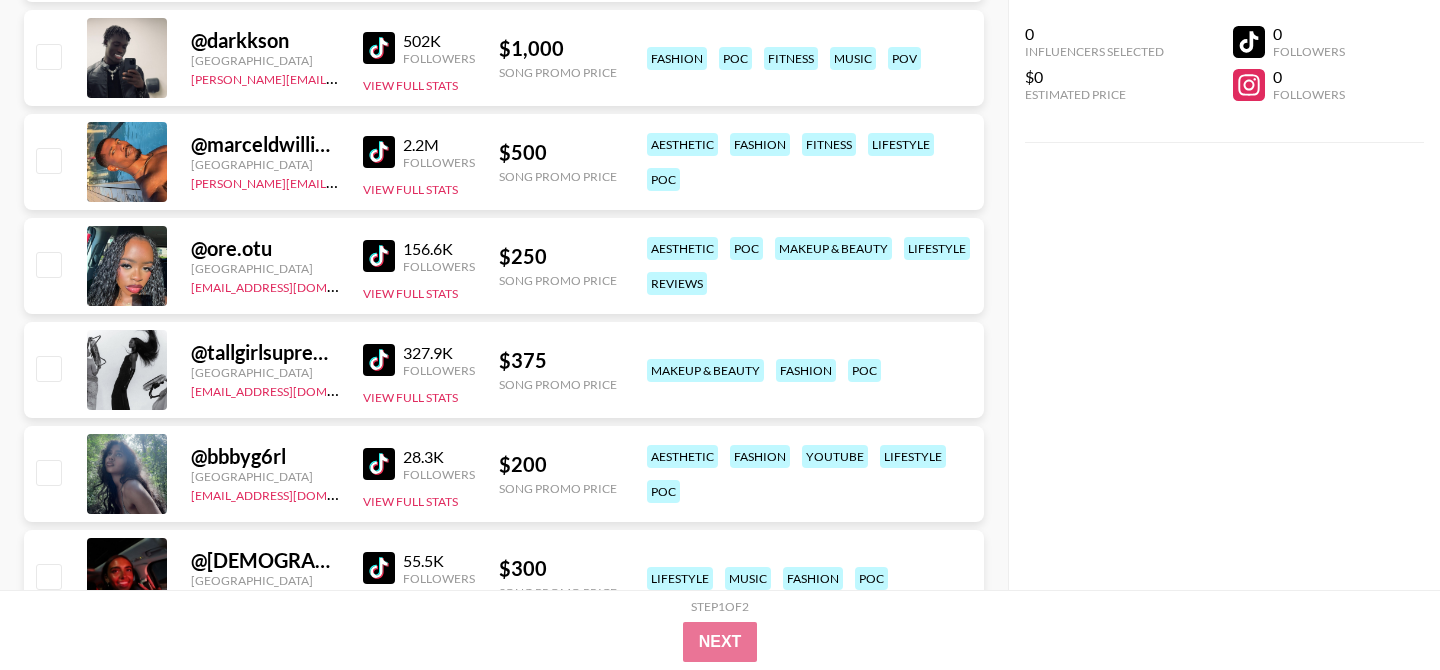 scroll, scrollTop: 4081, scrollLeft: 0, axis: vertical 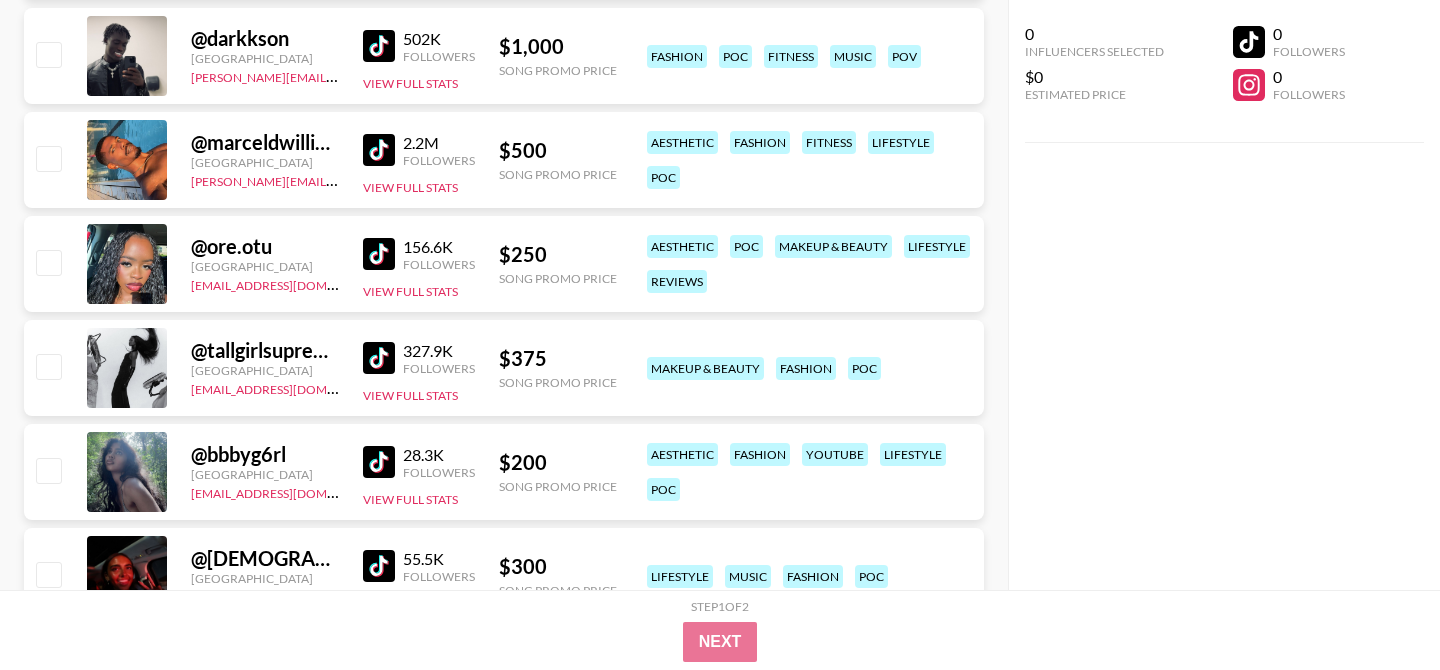 click at bounding box center (379, 254) 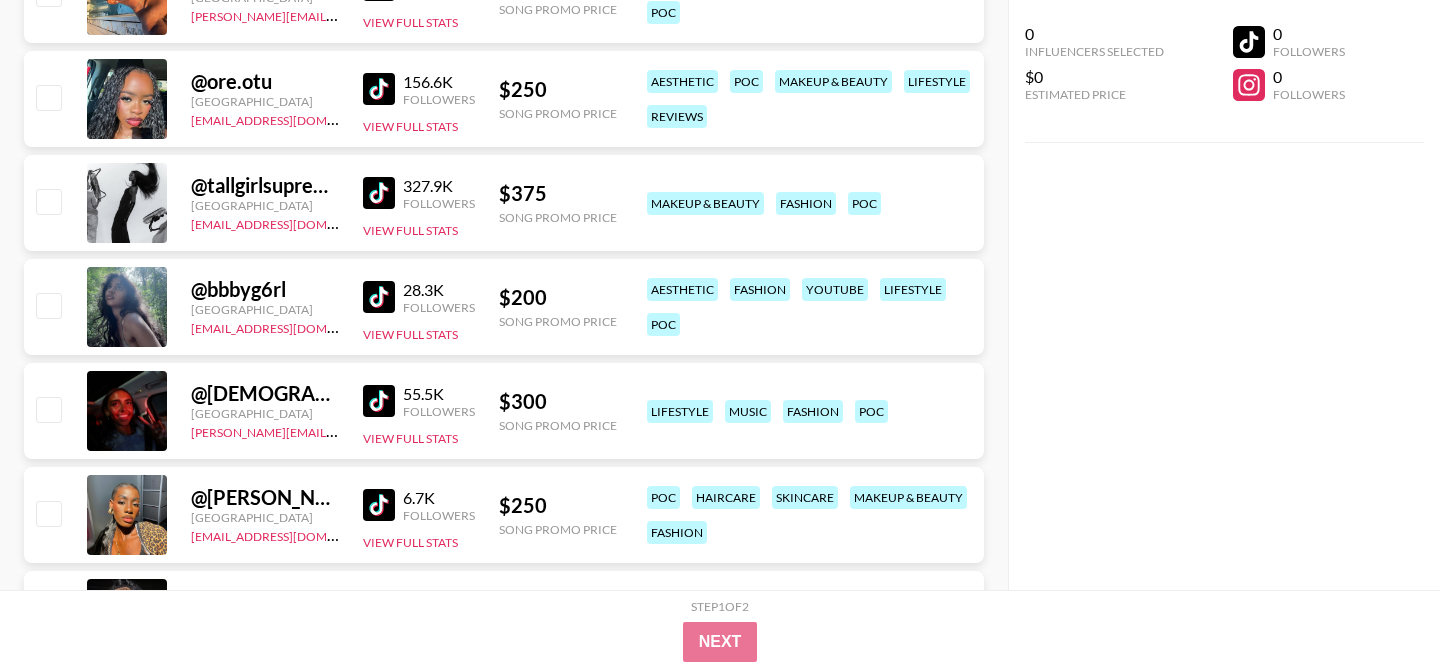 scroll, scrollTop: 4379, scrollLeft: 0, axis: vertical 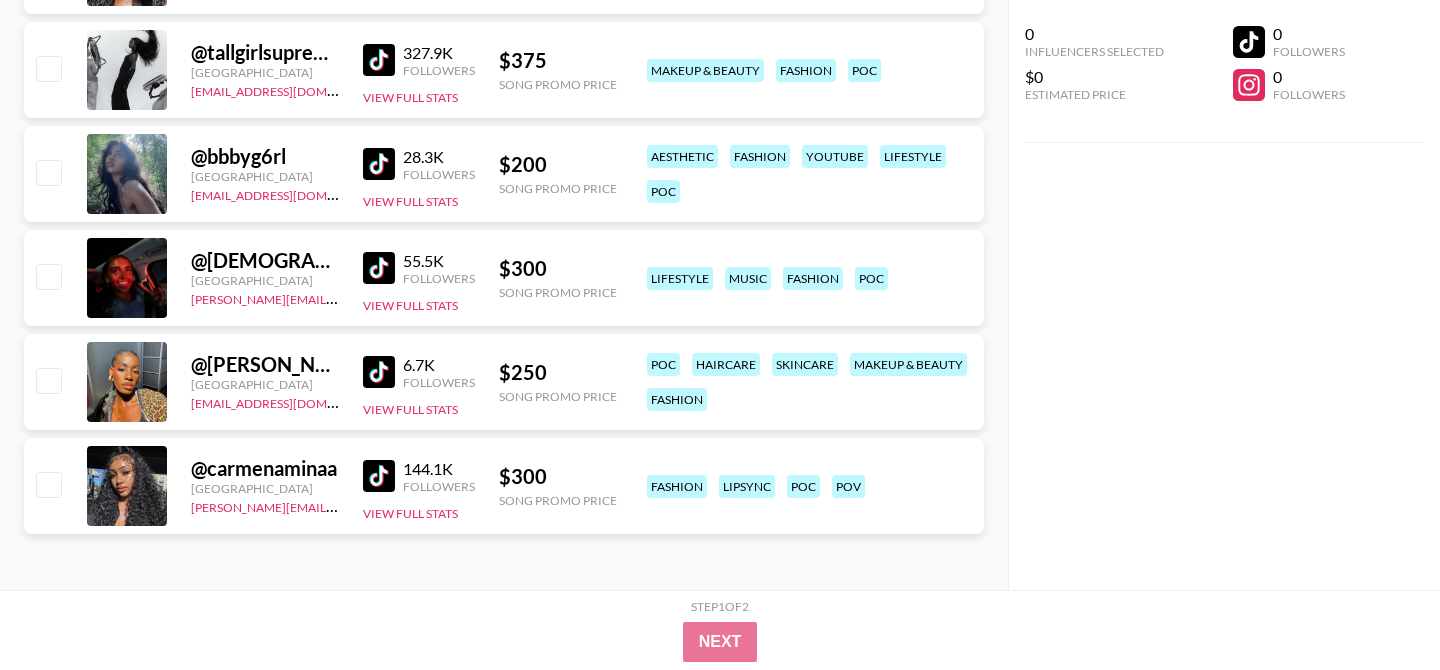 click at bounding box center (379, 372) 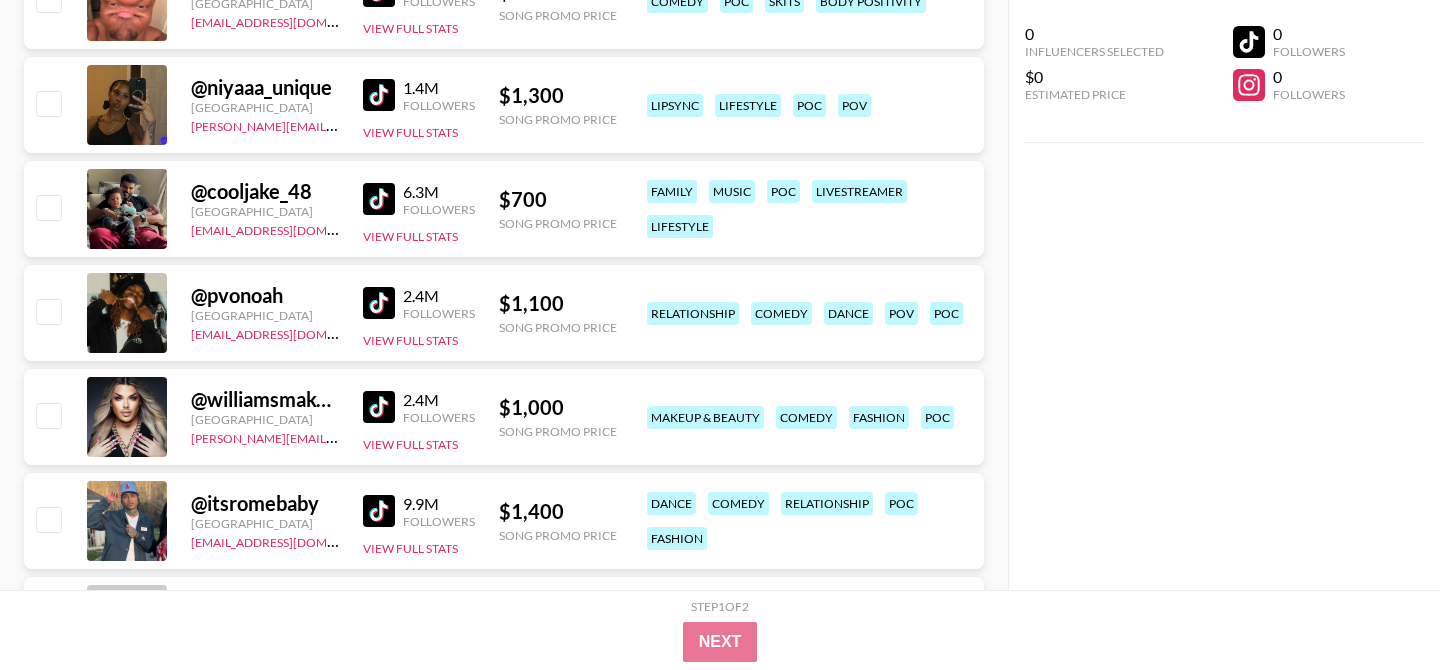 scroll, scrollTop: 0, scrollLeft: 0, axis: both 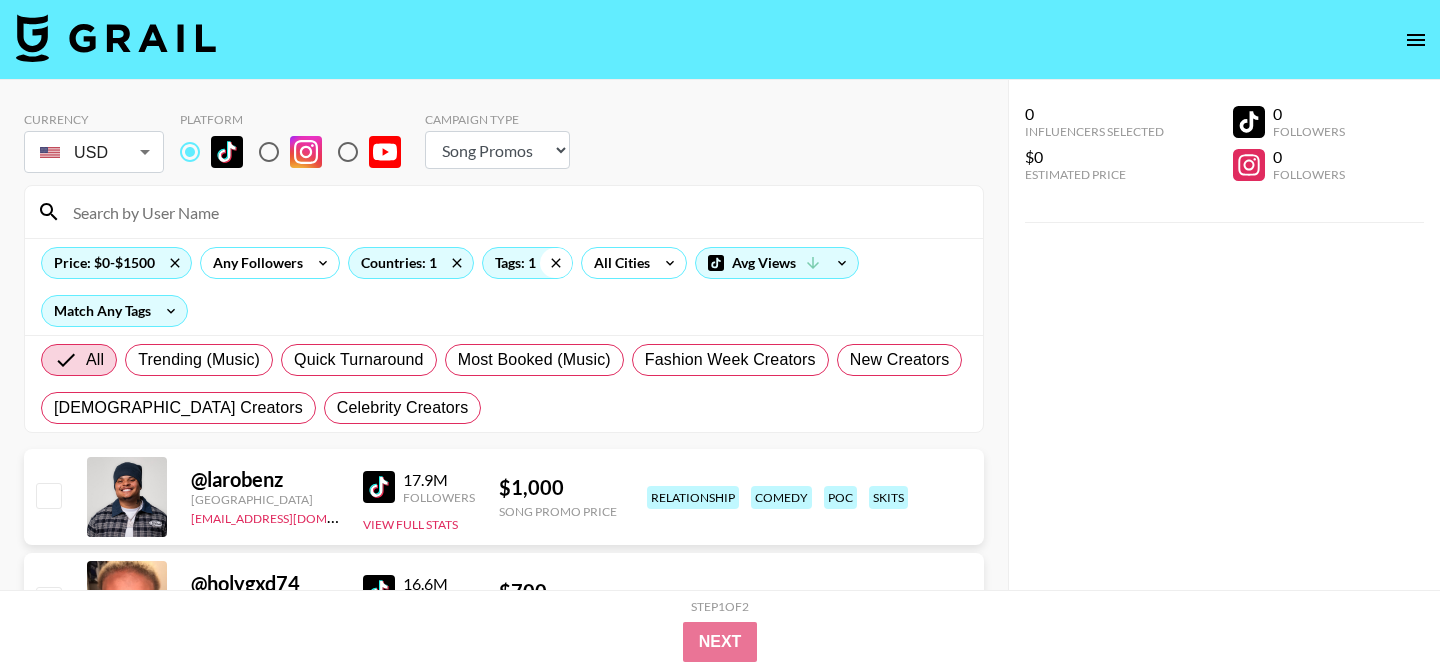 click 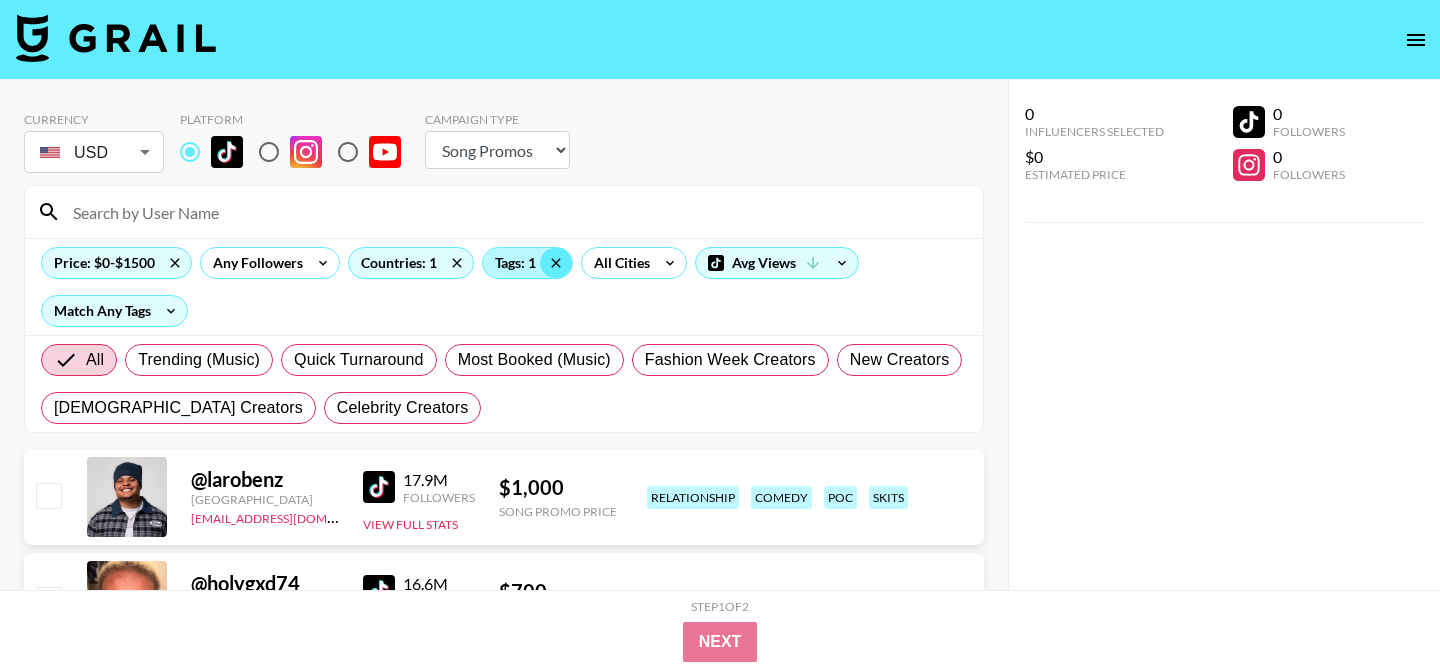 click on "Tags: 1" at bounding box center (527, 263) 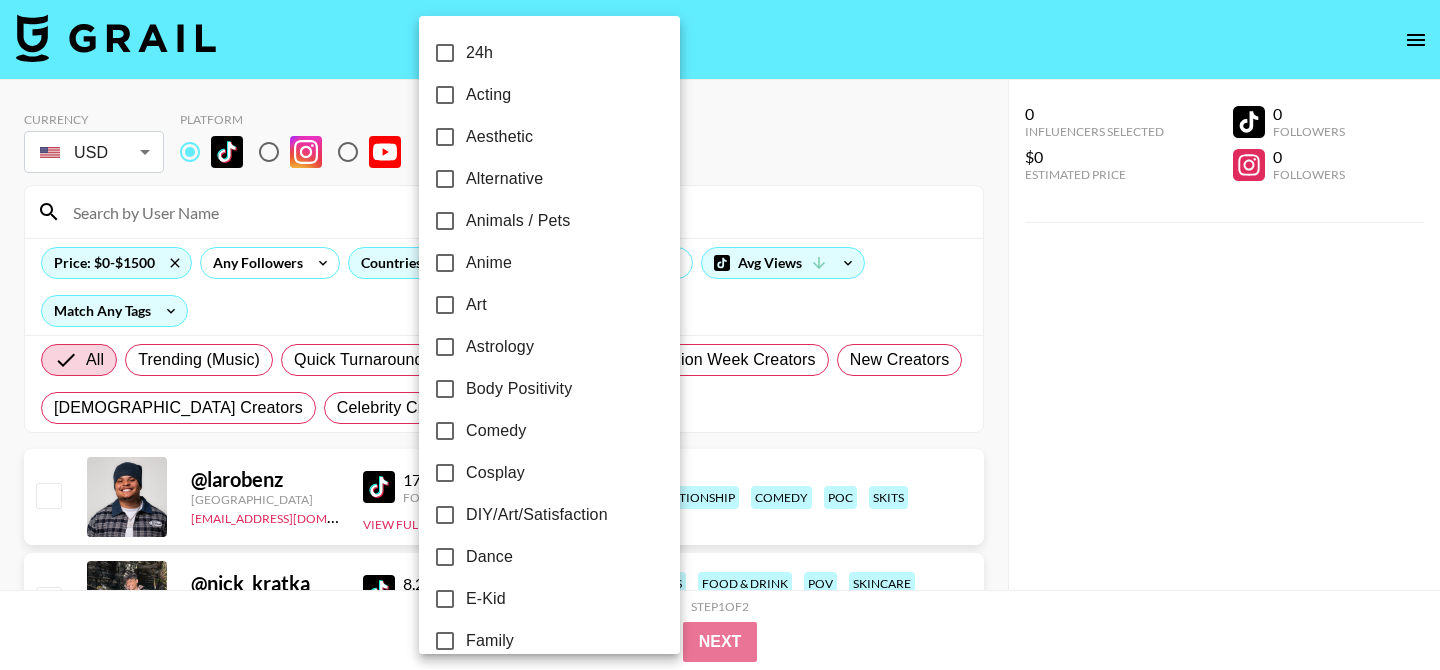 checkbox on "false" 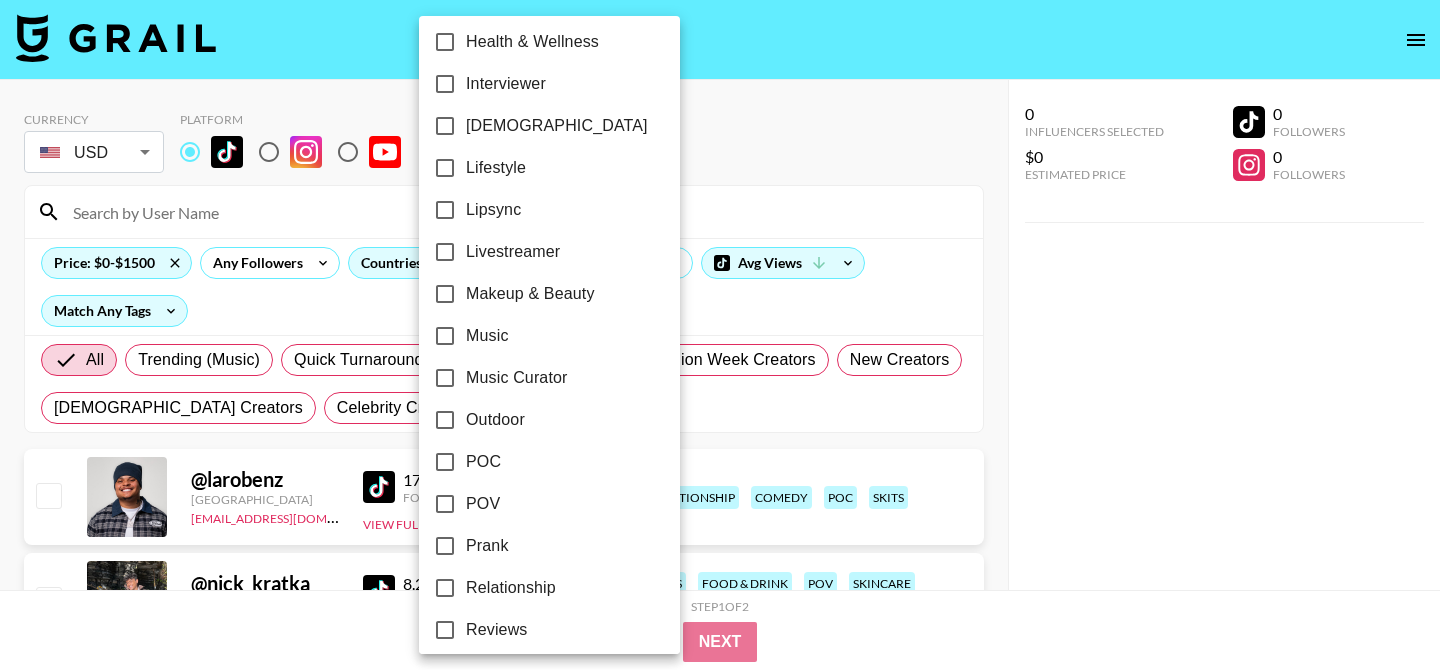 scroll, scrollTop: 905, scrollLeft: 0, axis: vertical 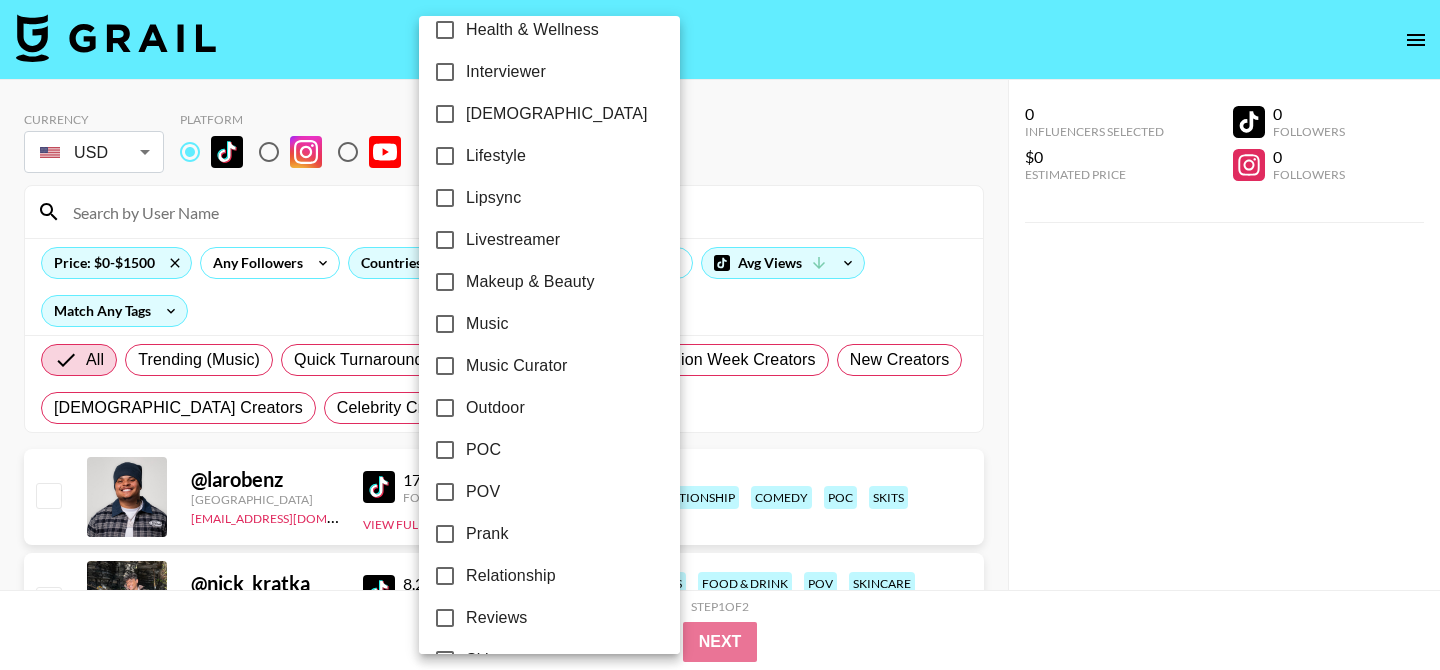 click on "Relationship" at bounding box center (511, 576) 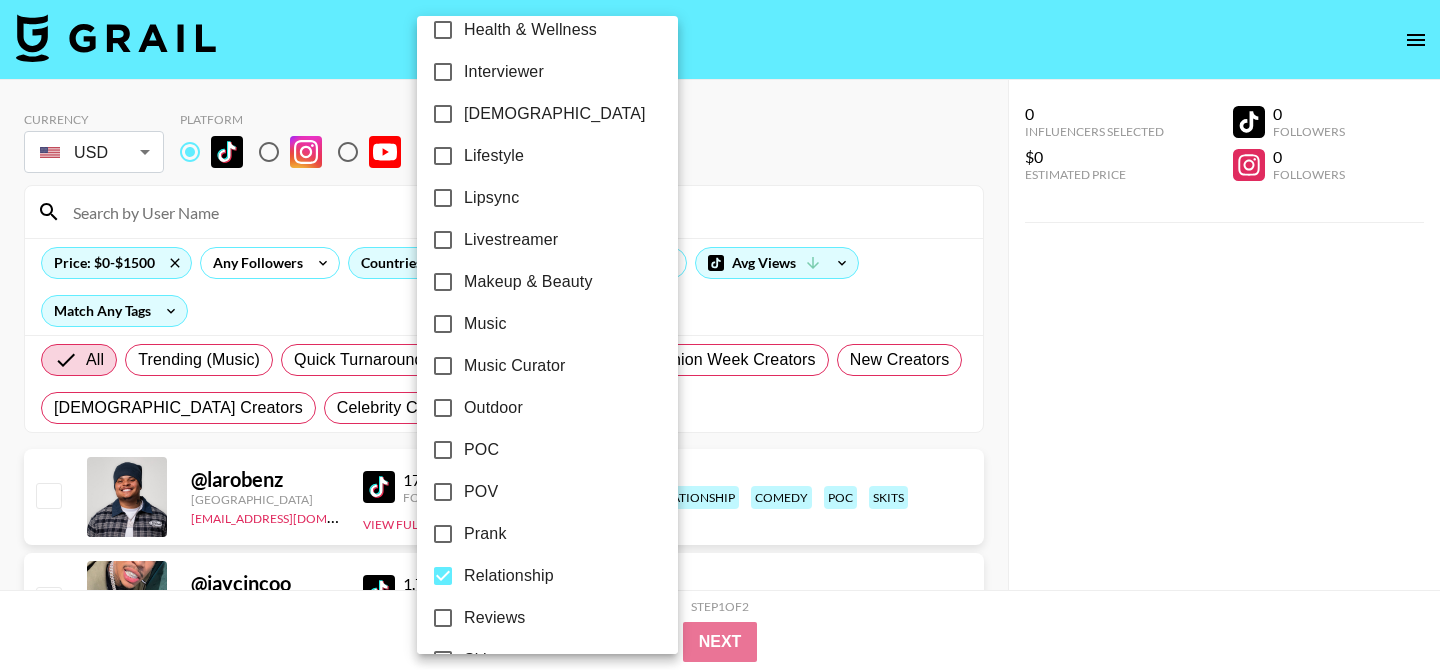 click at bounding box center [720, 335] 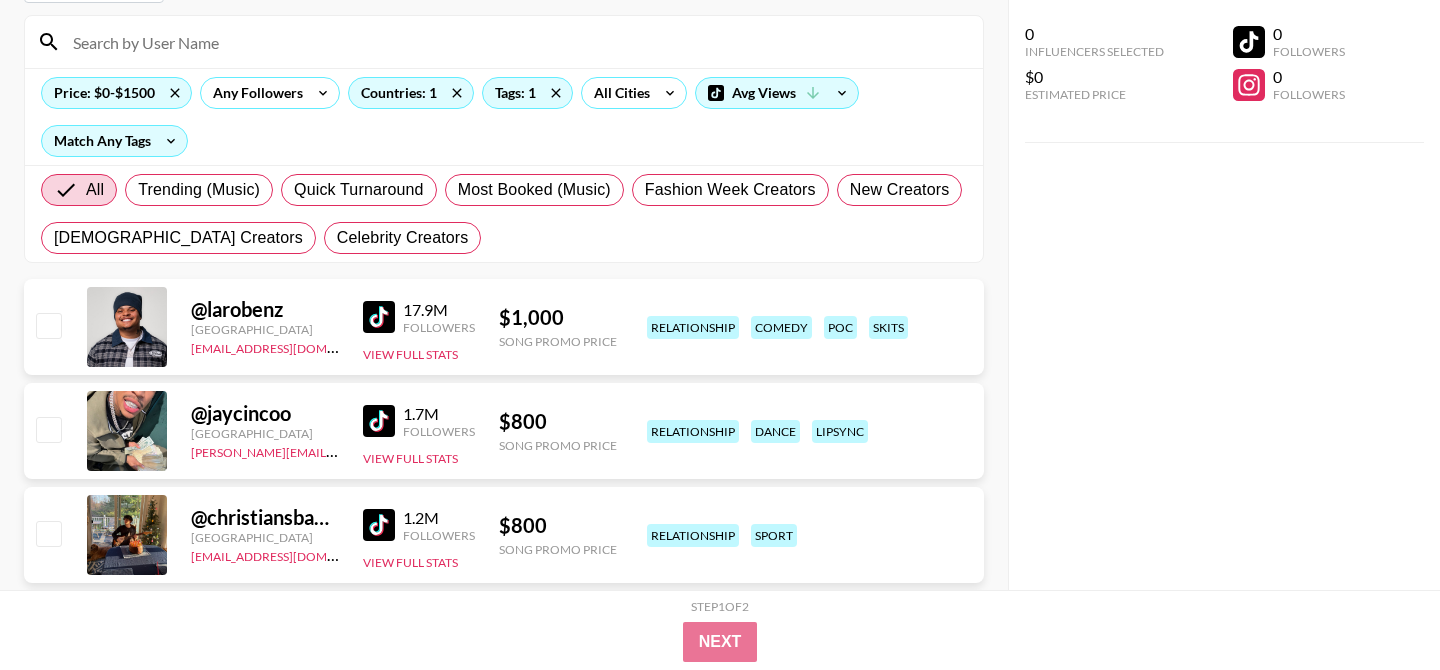 scroll, scrollTop: 183, scrollLeft: 0, axis: vertical 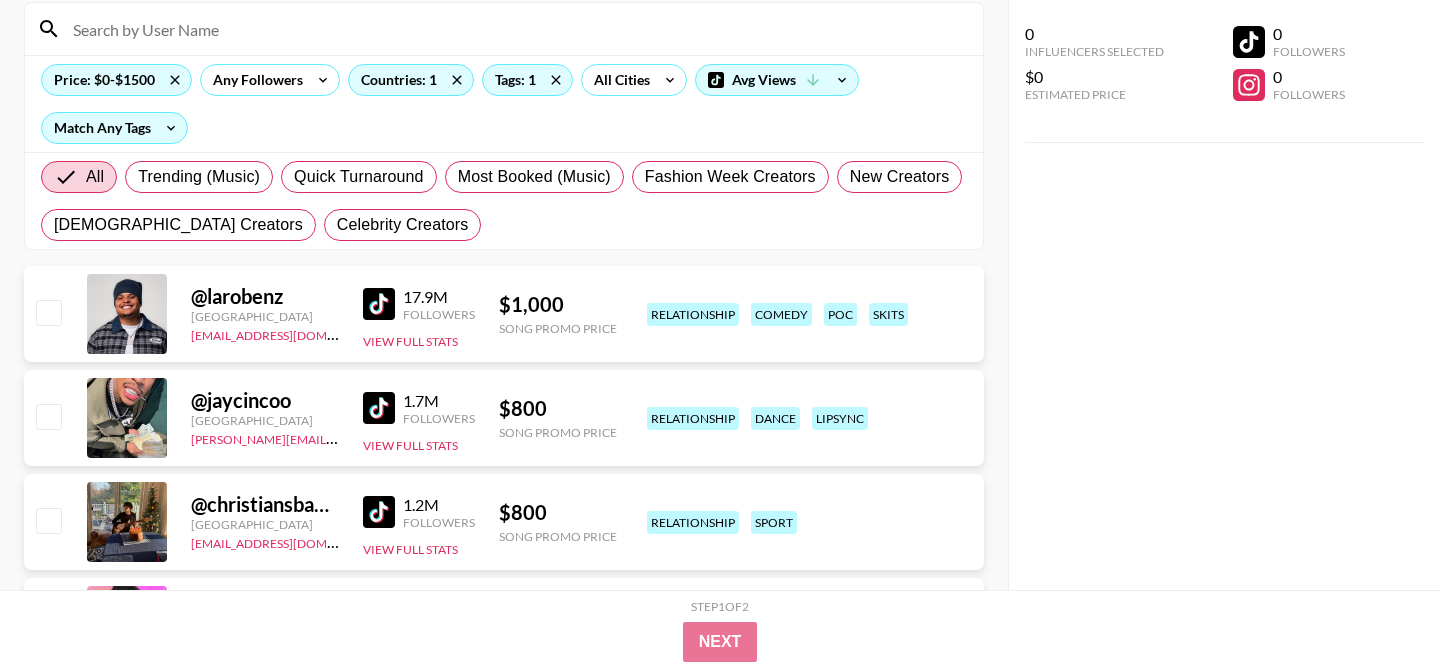 click at bounding box center [379, 408] 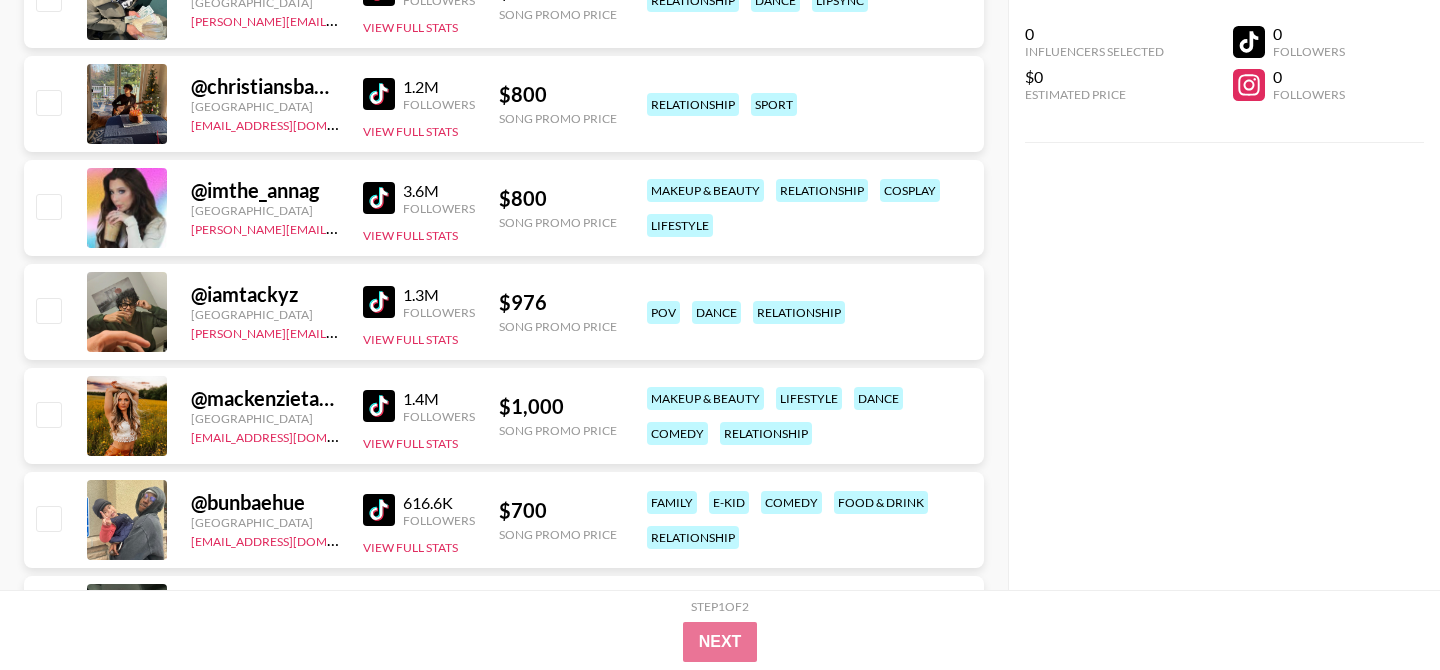 scroll, scrollTop: 603, scrollLeft: 0, axis: vertical 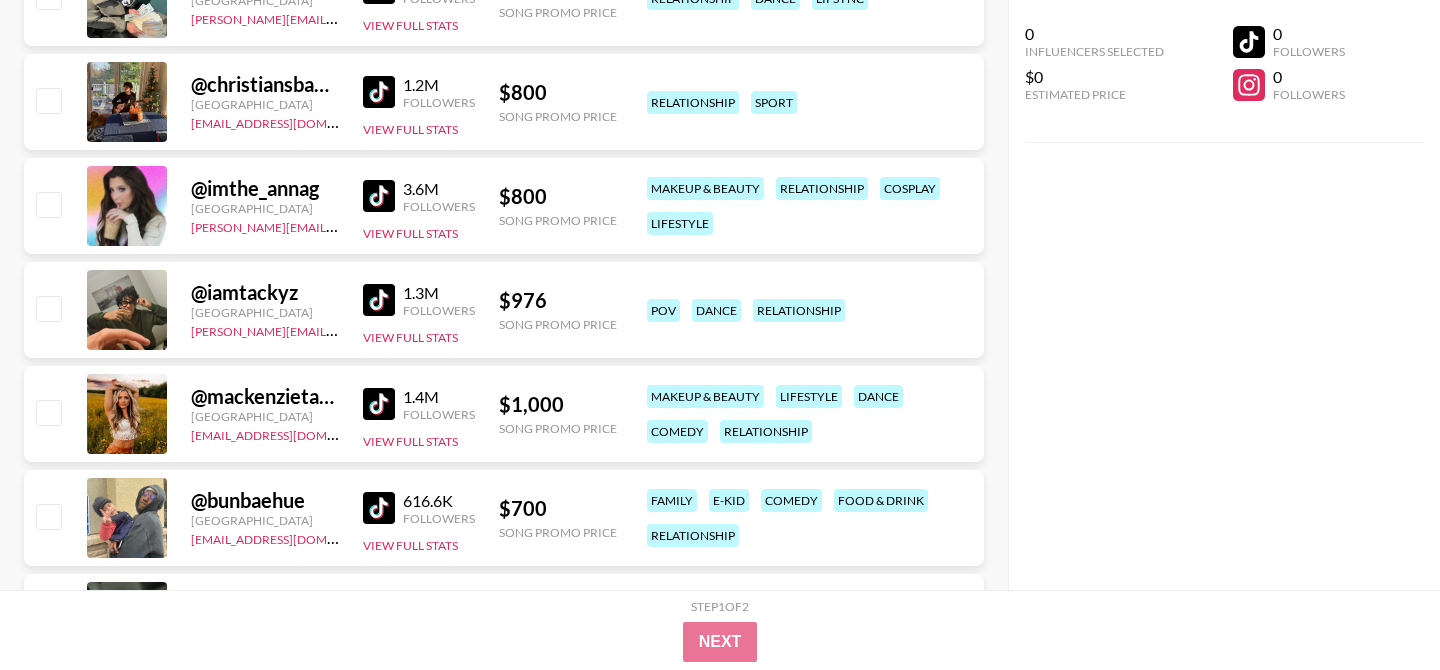 click at bounding box center [379, 300] 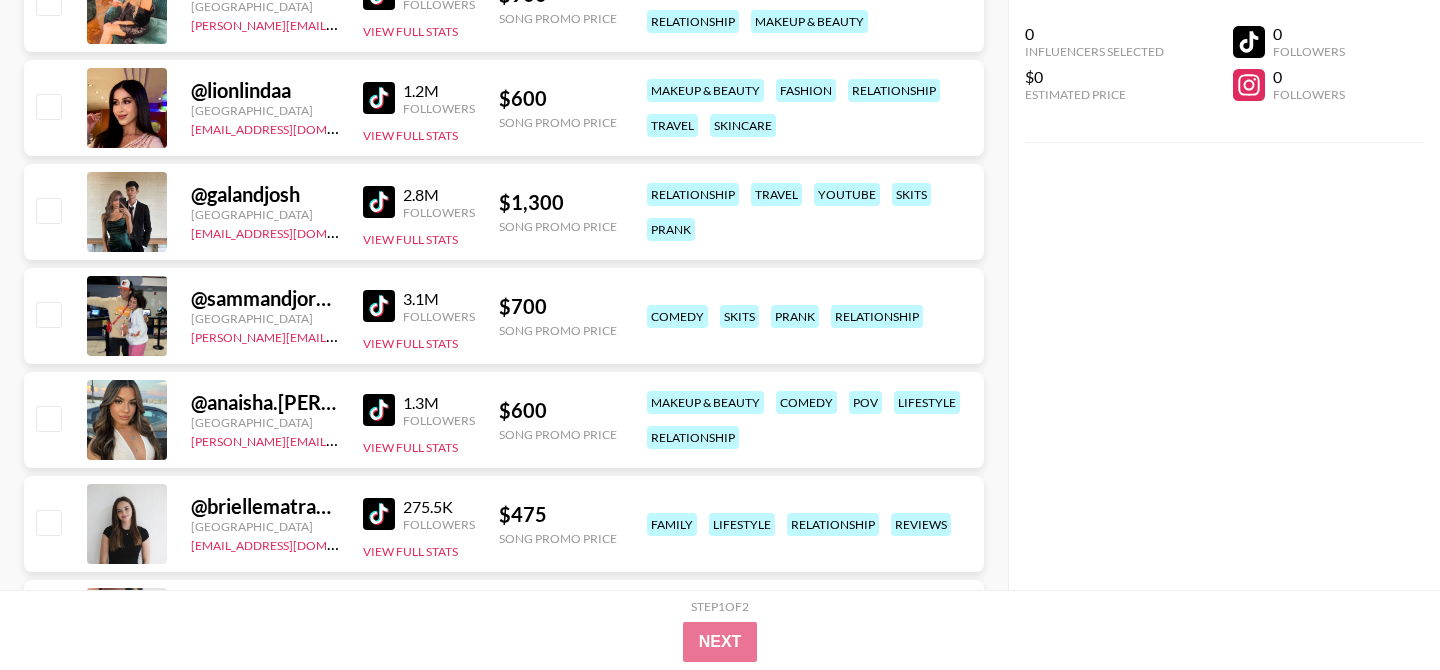 scroll, scrollTop: 3463, scrollLeft: 0, axis: vertical 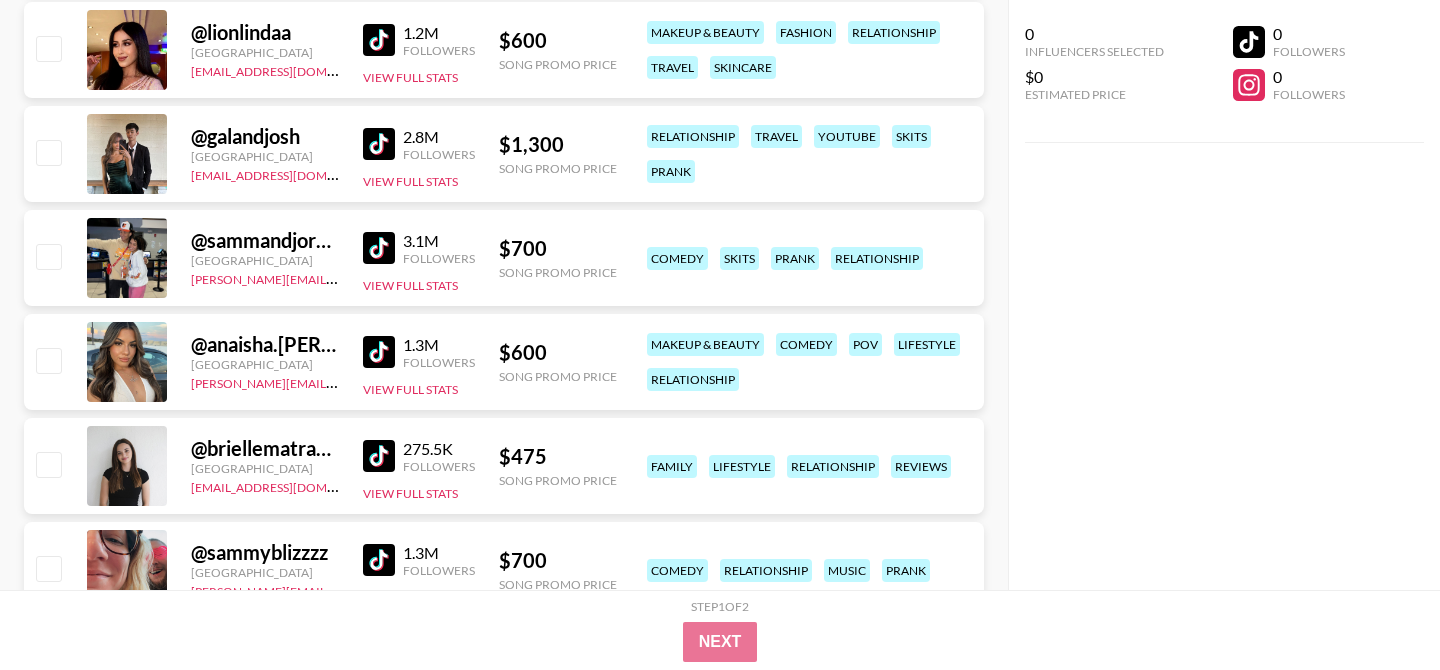 click at bounding box center [379, 248] 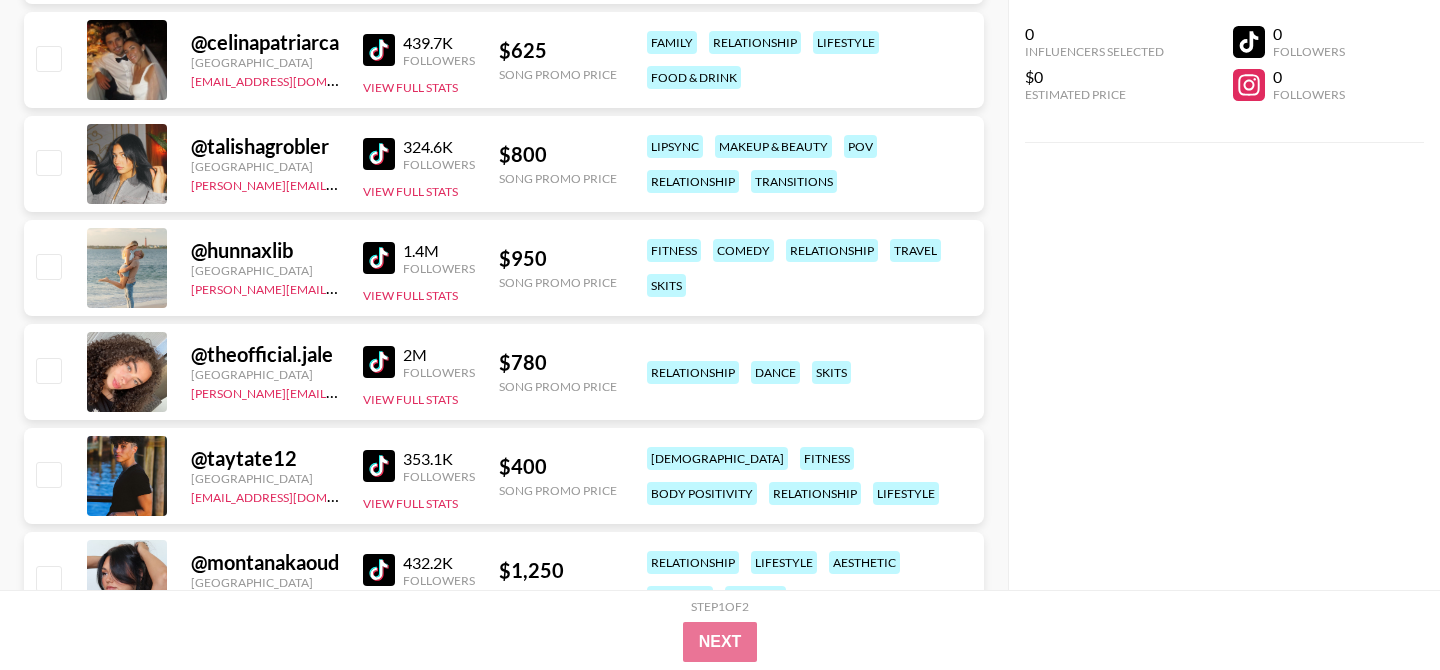 scroll, scrollTop: 5017, scrollLeft: 0, axis: vertical 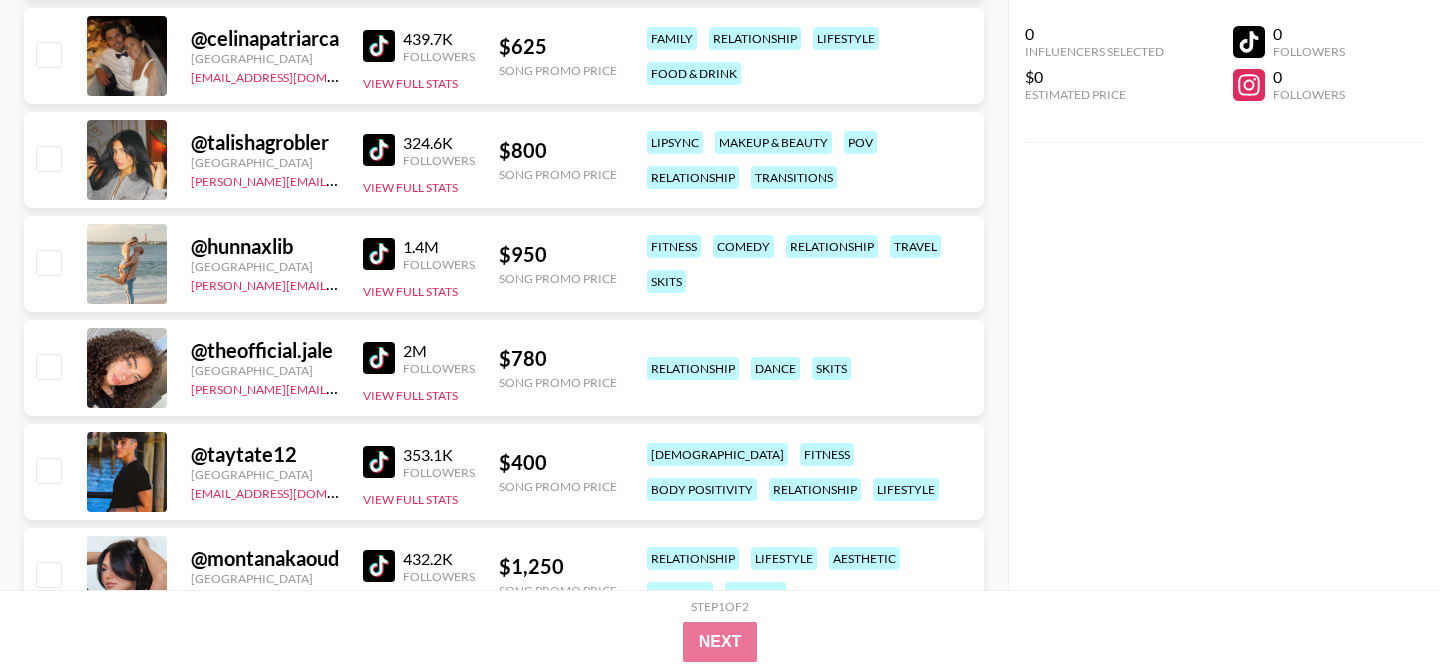 click at bounding box center [379, 358] 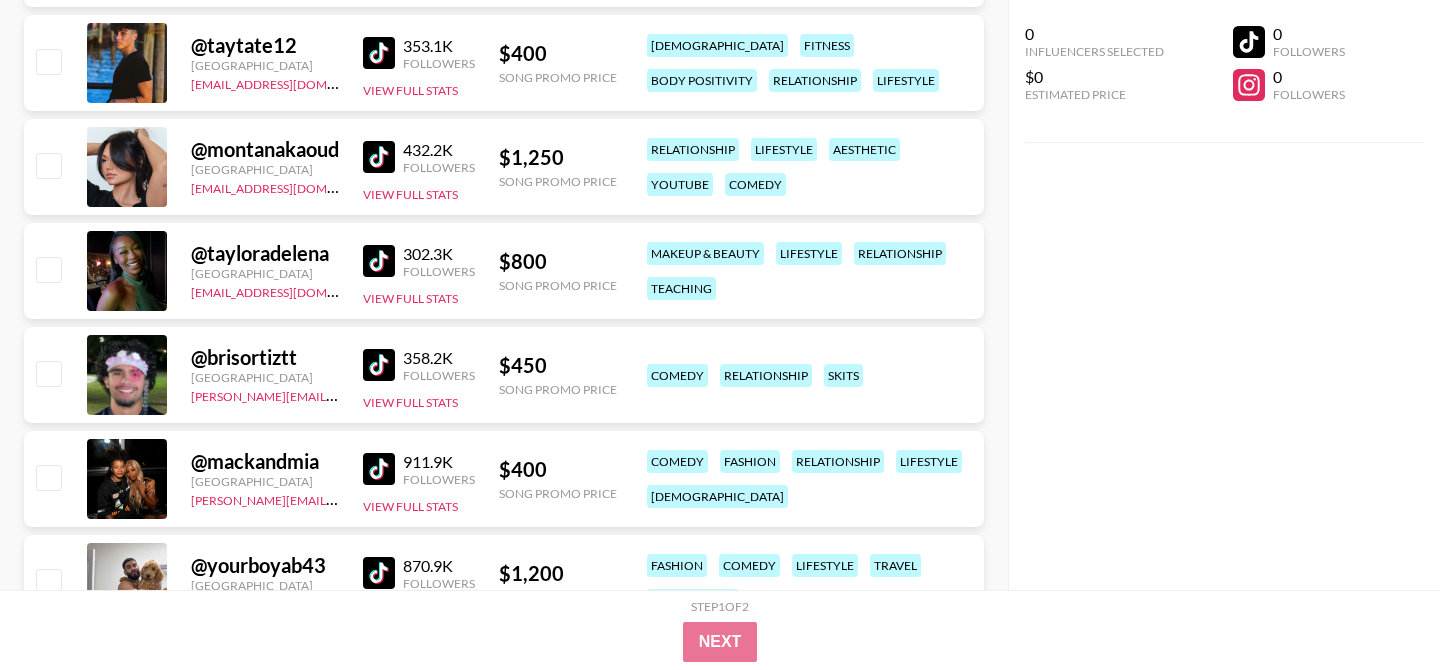 scroll, scrollTop: 5430, scrollLeft: 0, axis: vertical 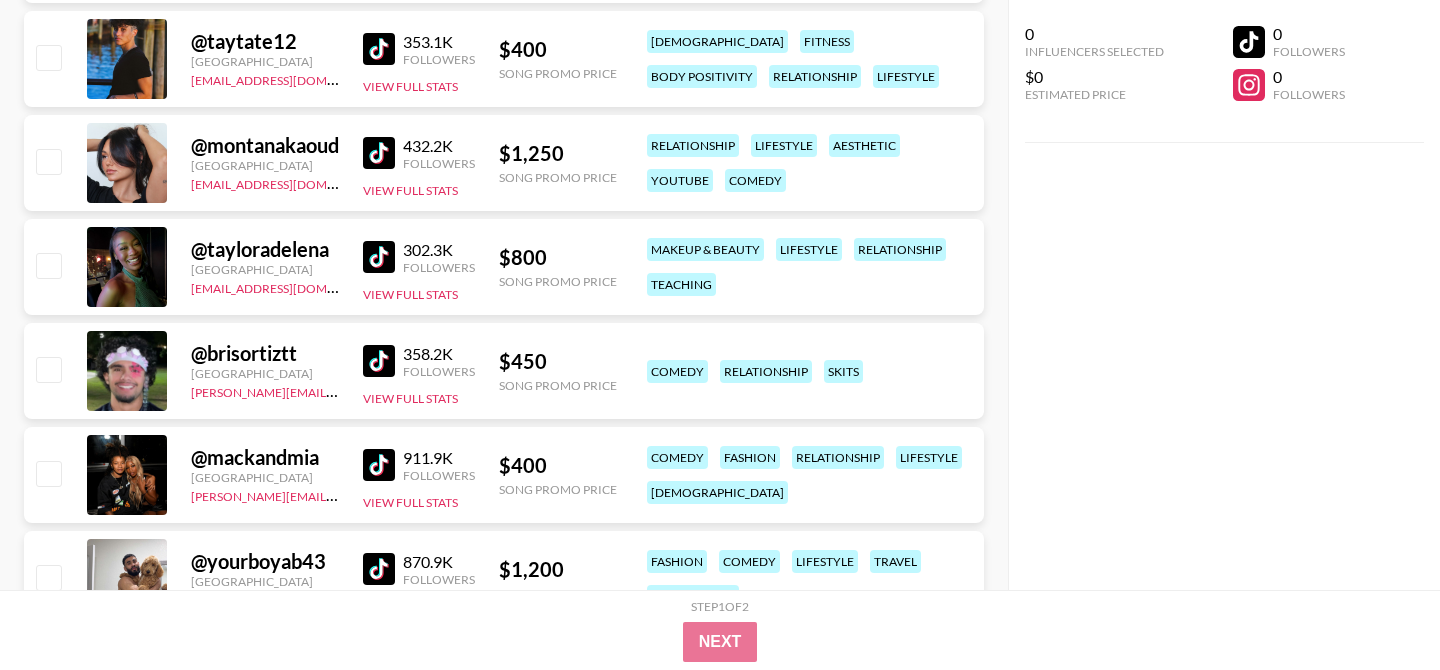 click at bounding box center (379, 257) 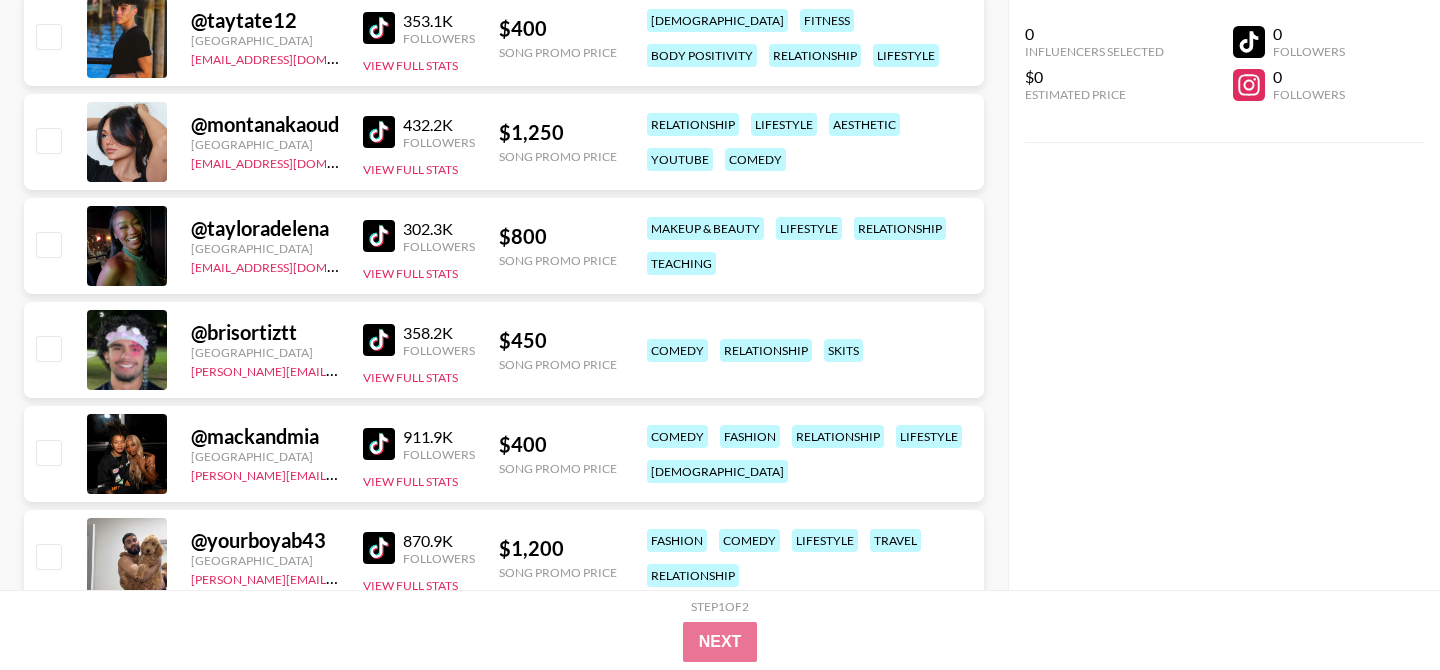 scroll, scrollTop: 5491, scrollLeft: 0, axis: vertical 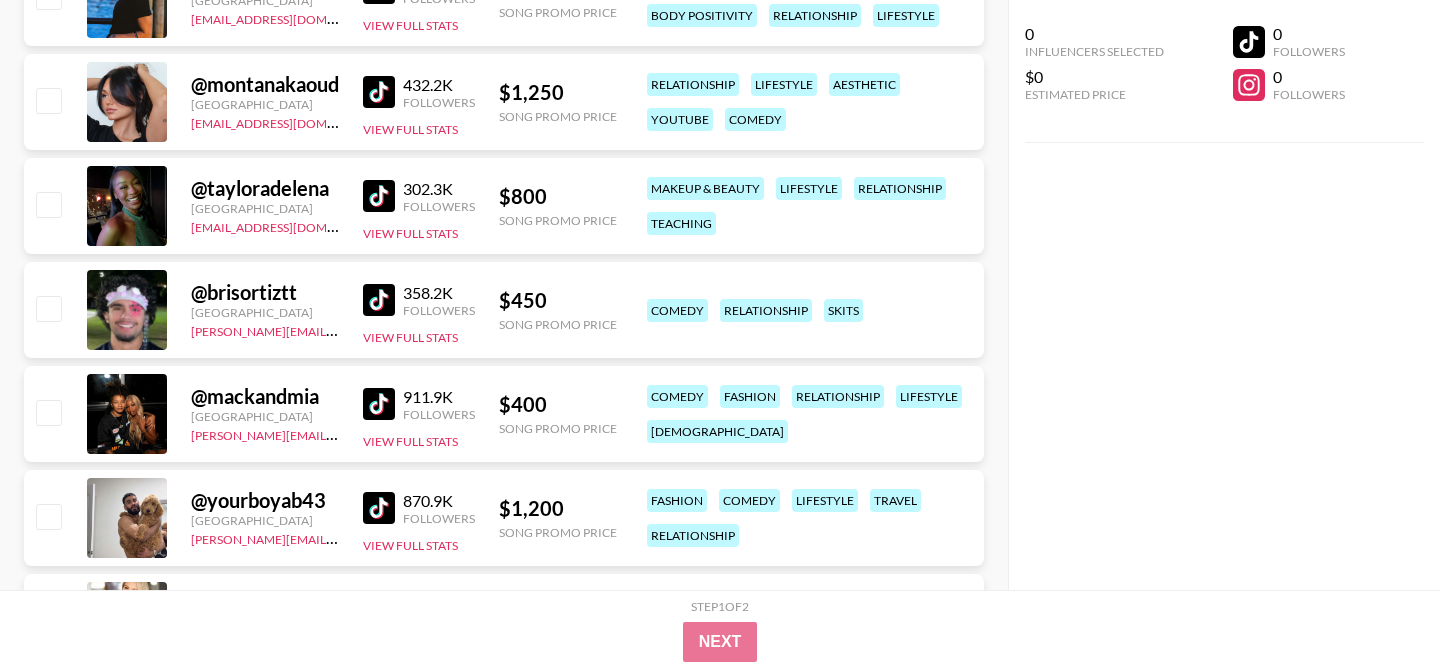click at bounding box center (379, 300) 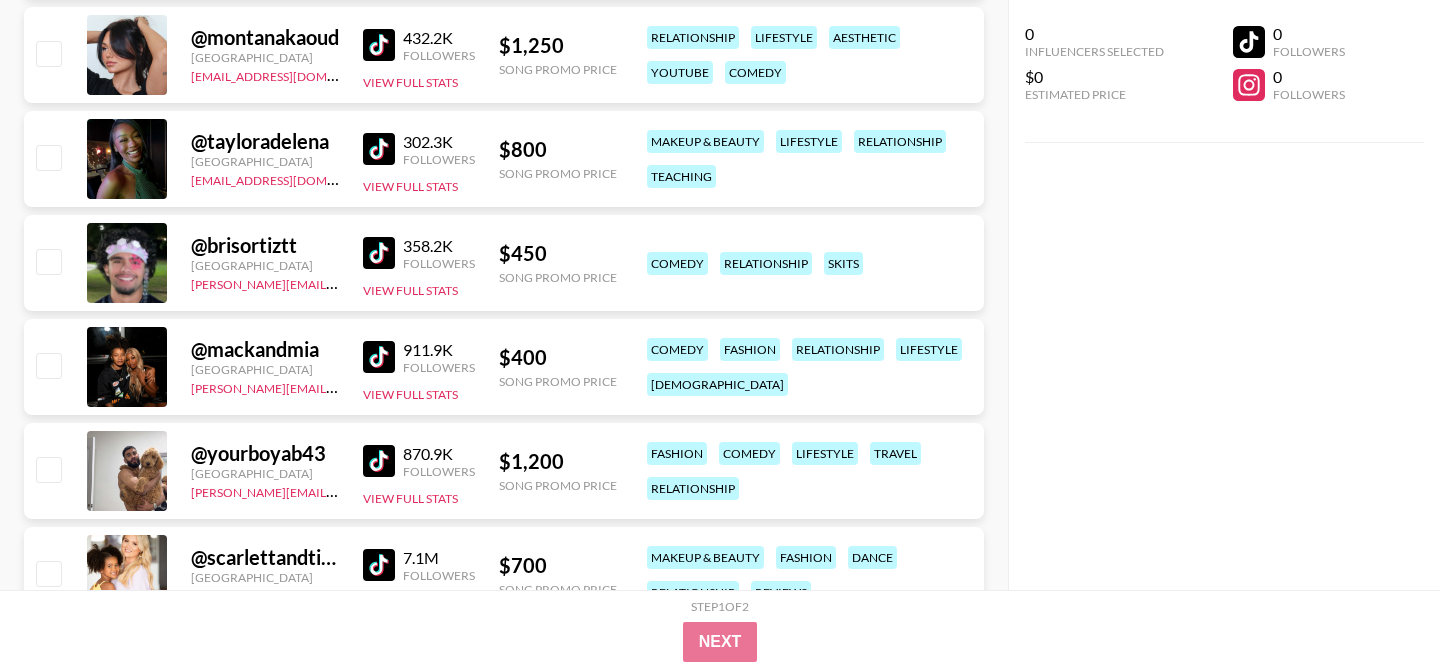 scroll, scrollTop: 5549, scrollLeft: 0, axis: vertical 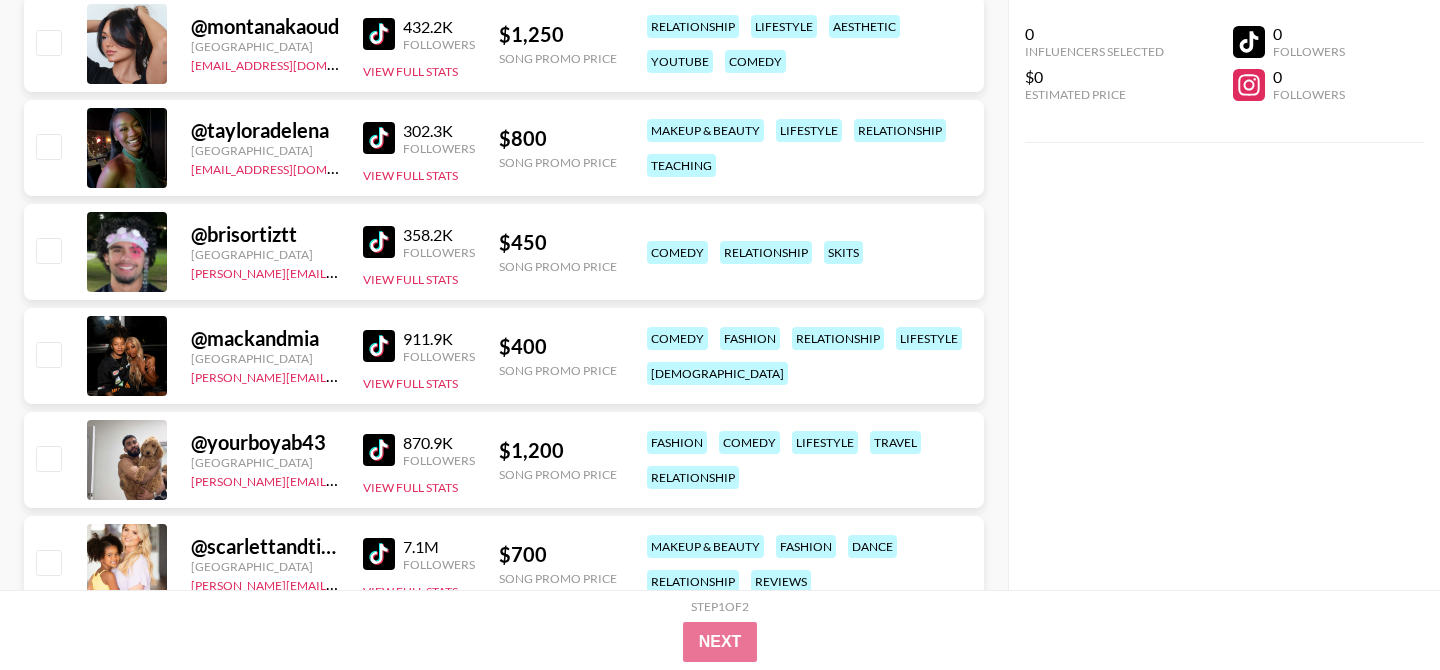 click on "@ mackandmia [GEOGRAPHIC_DATA] [PERSON_NAME][EMAIL_ADDRESS][DOMAIN_NAME] 911.9K Followers View Full Stats   $ 400 Song Promo Price comedy fashion relationship lifestyle [DEMOGRAPHIC_DATA]" at bounding box center (504, 356) 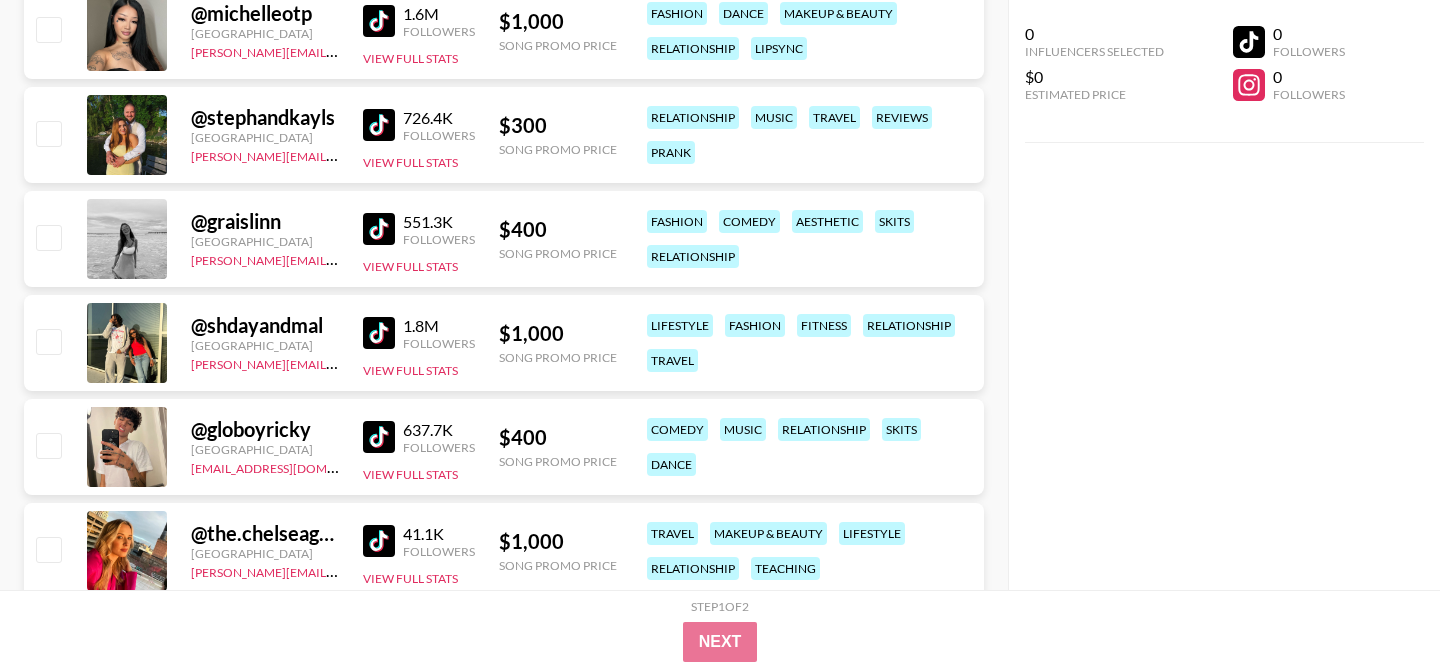 scroll, scrollTop: 6447, scrollLeft: 0, axis: vertical 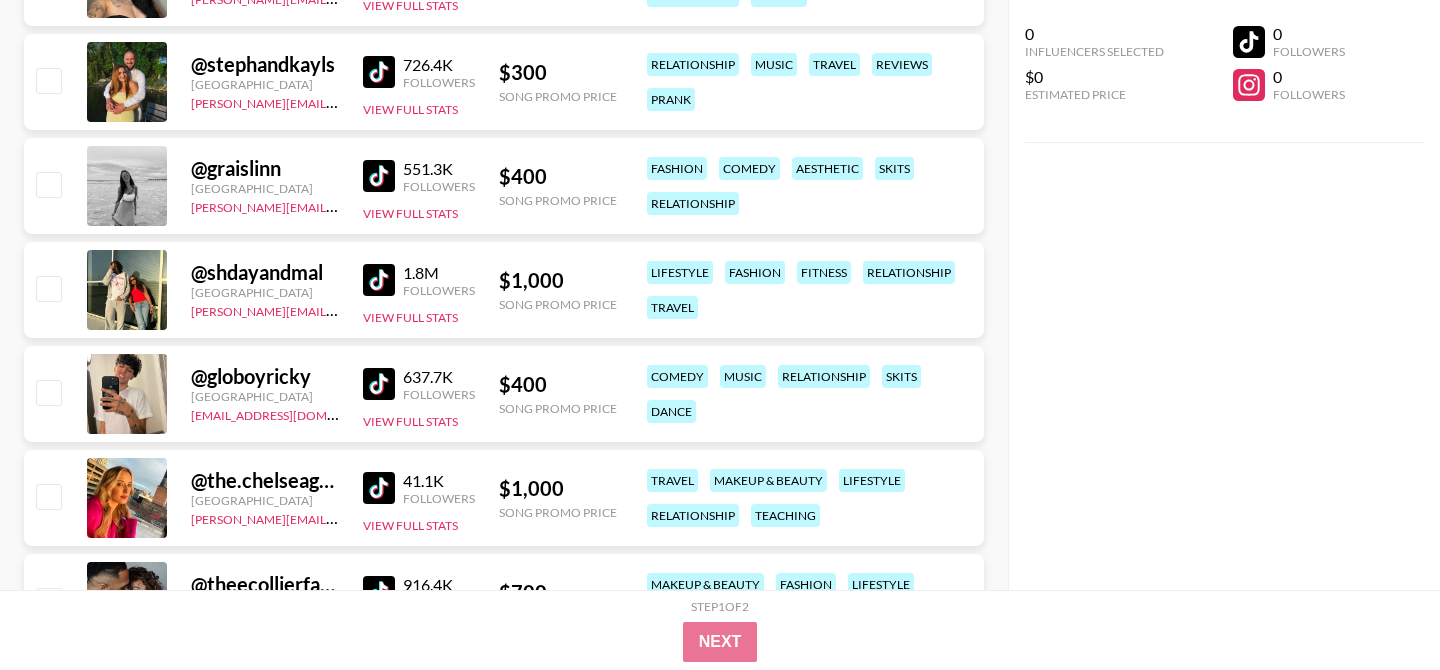 click at bounding box center (379, 280) 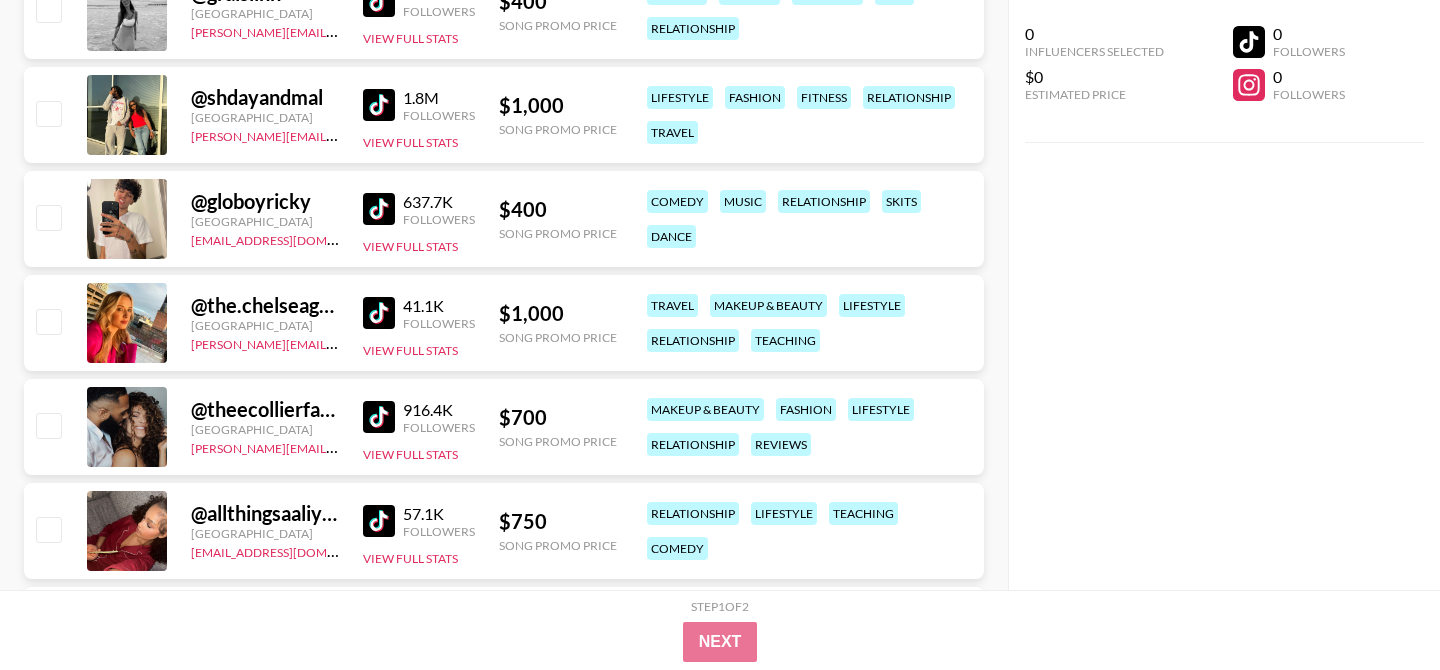 scroll, scrollTop: 6853, scrollLeft: 0, axis: vertical 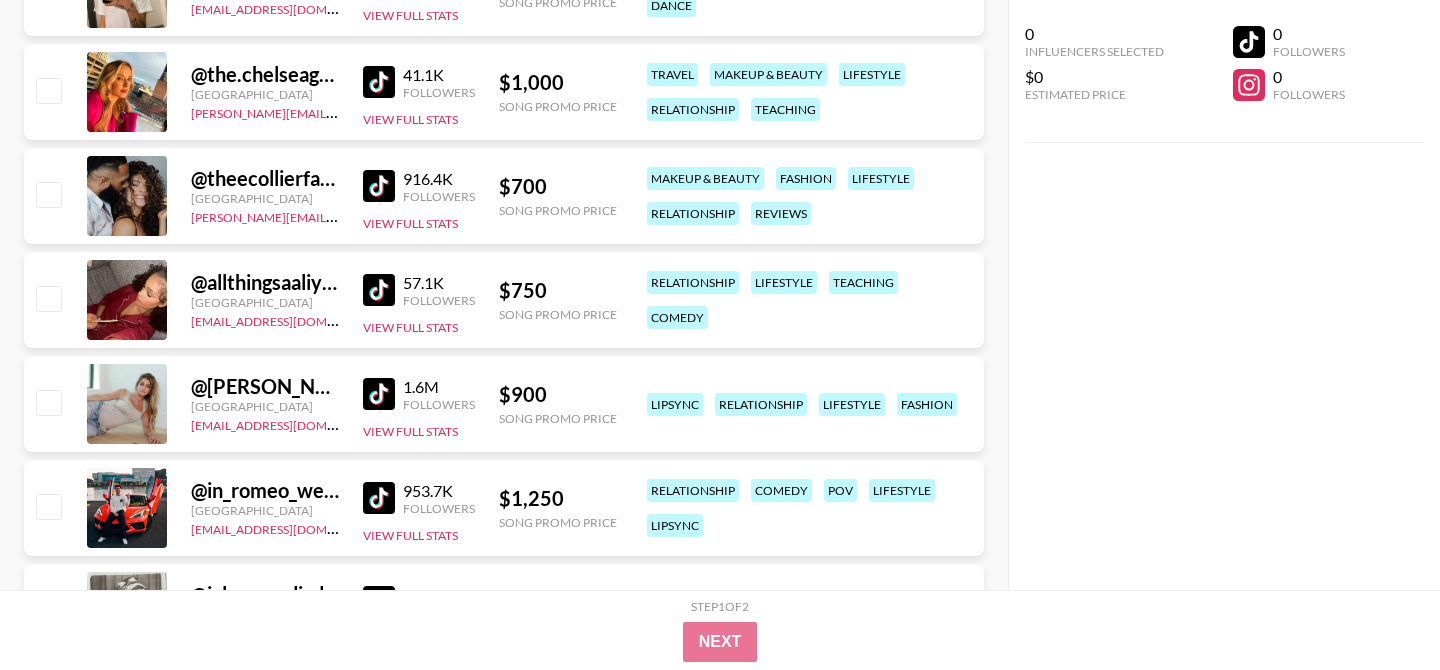 click at bounding box center (379, 290) 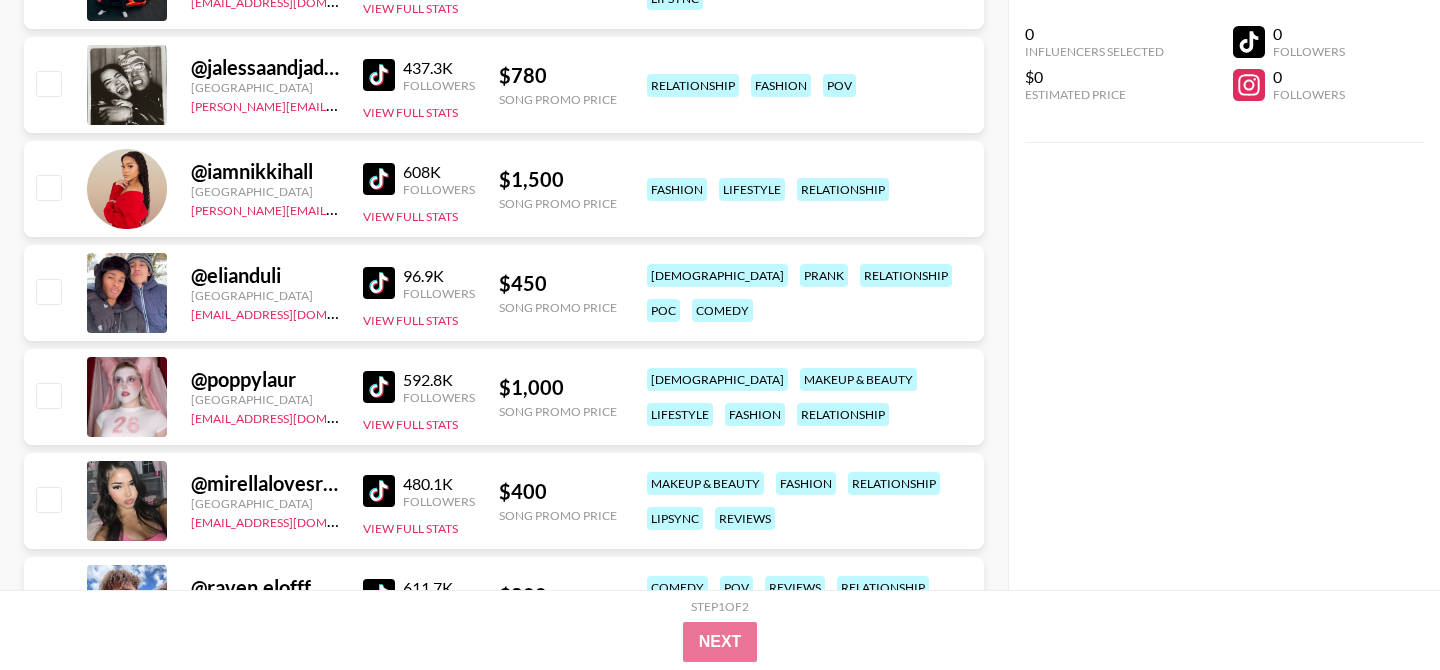 scroll, scrollTop: 7421, scrollLeft: 0, axis: vertical 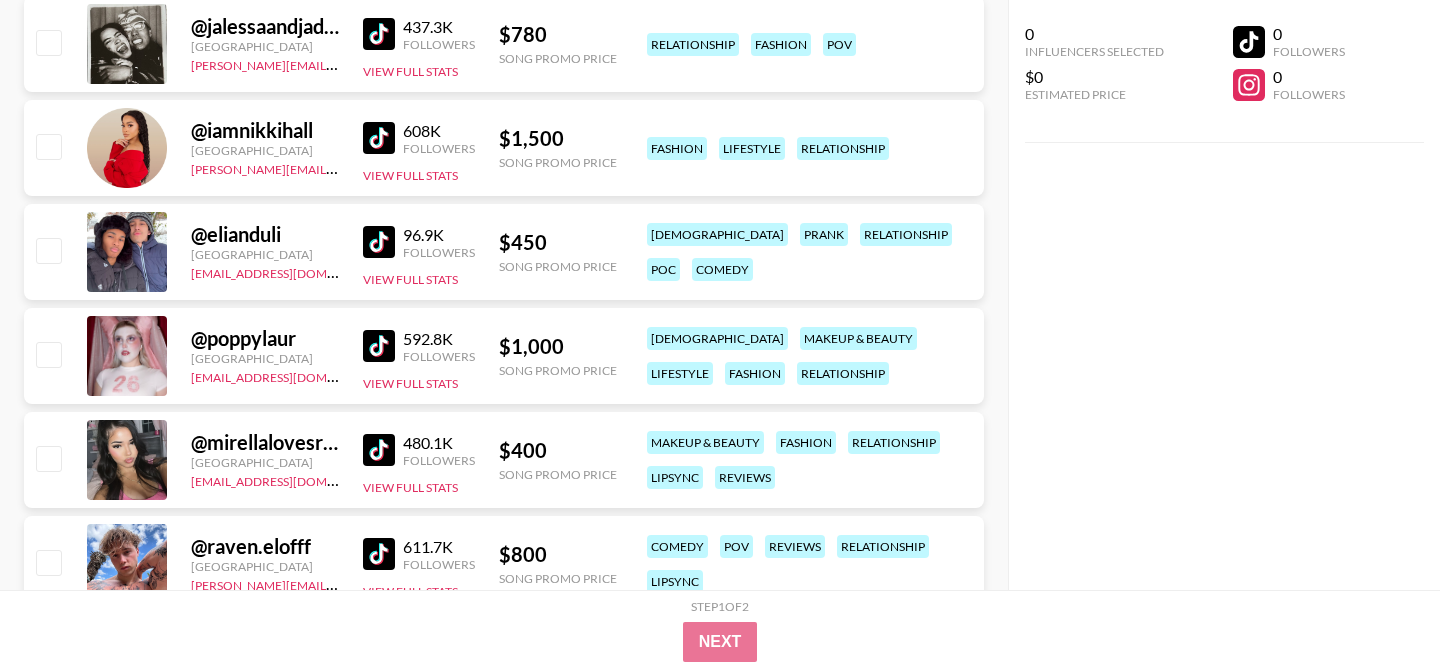 click at bounding box center [379, 242] 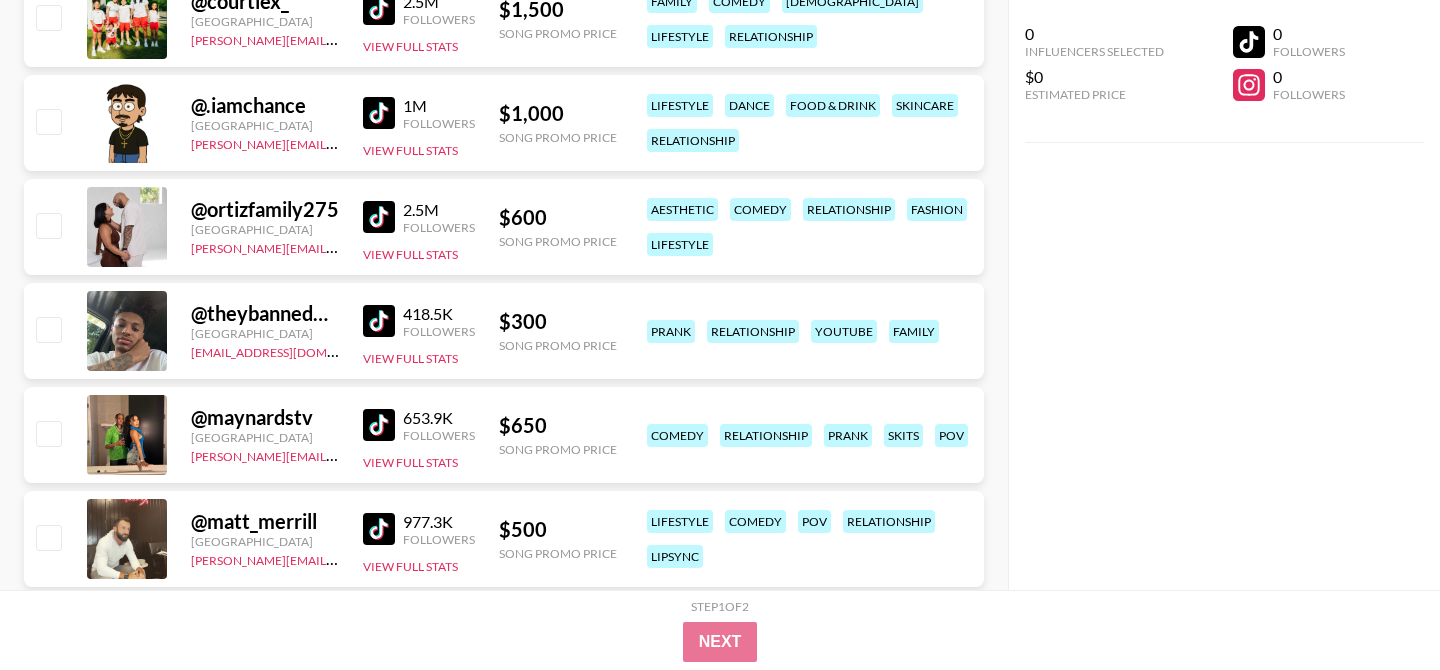 scroll, scrollTop: 8279, scrollLeft: 0, axis: vertical 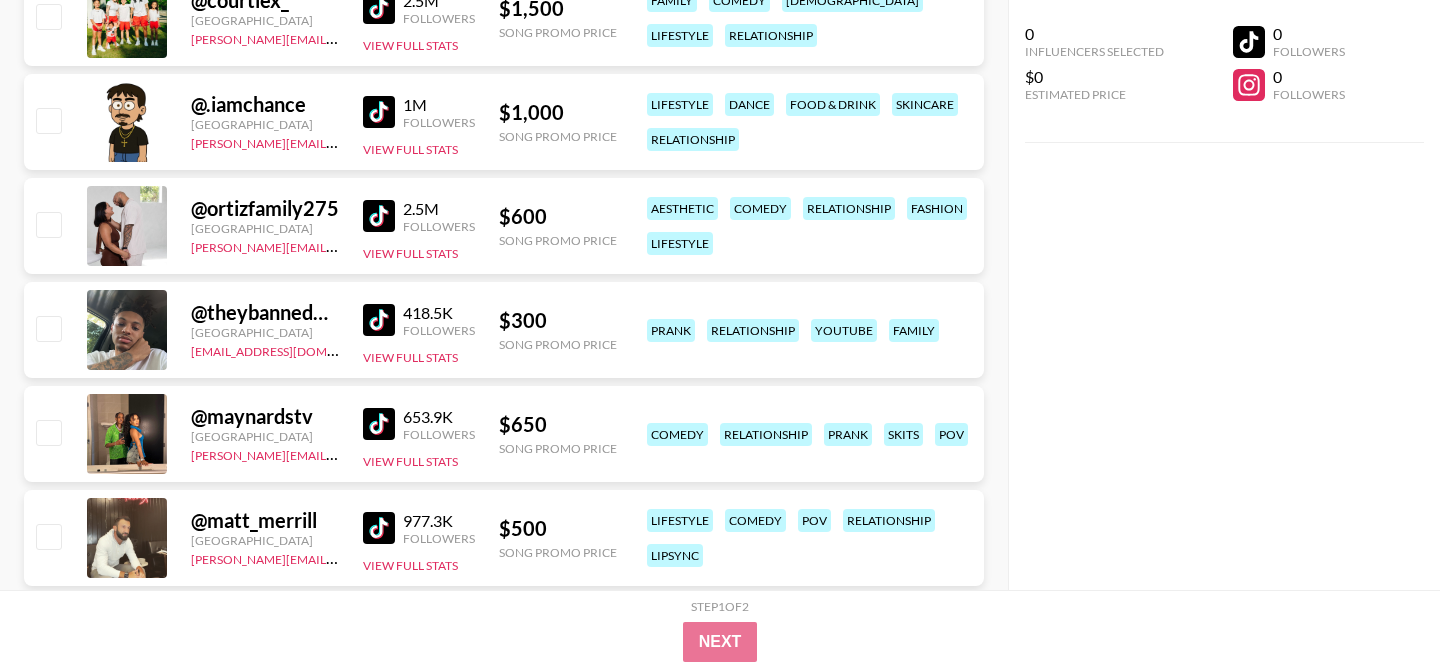 click at bounding box center (379, 216) 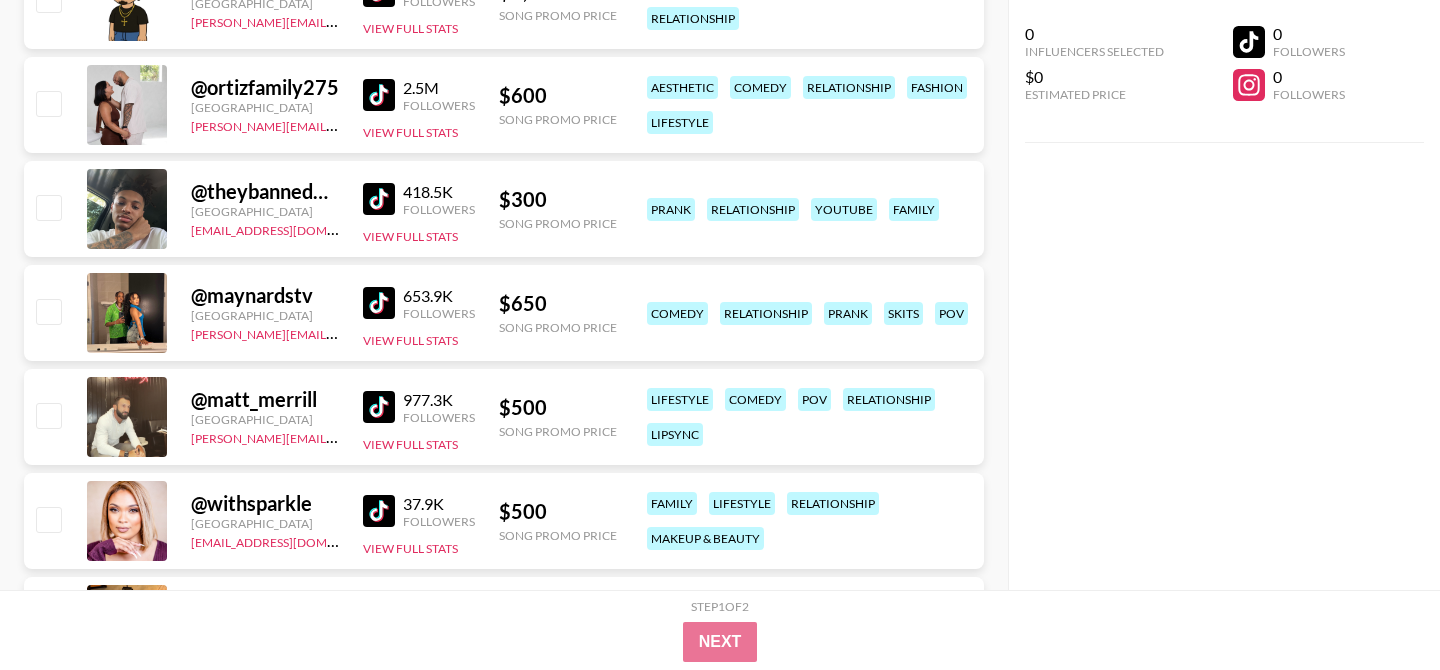 click at bounding box center [379, 303] 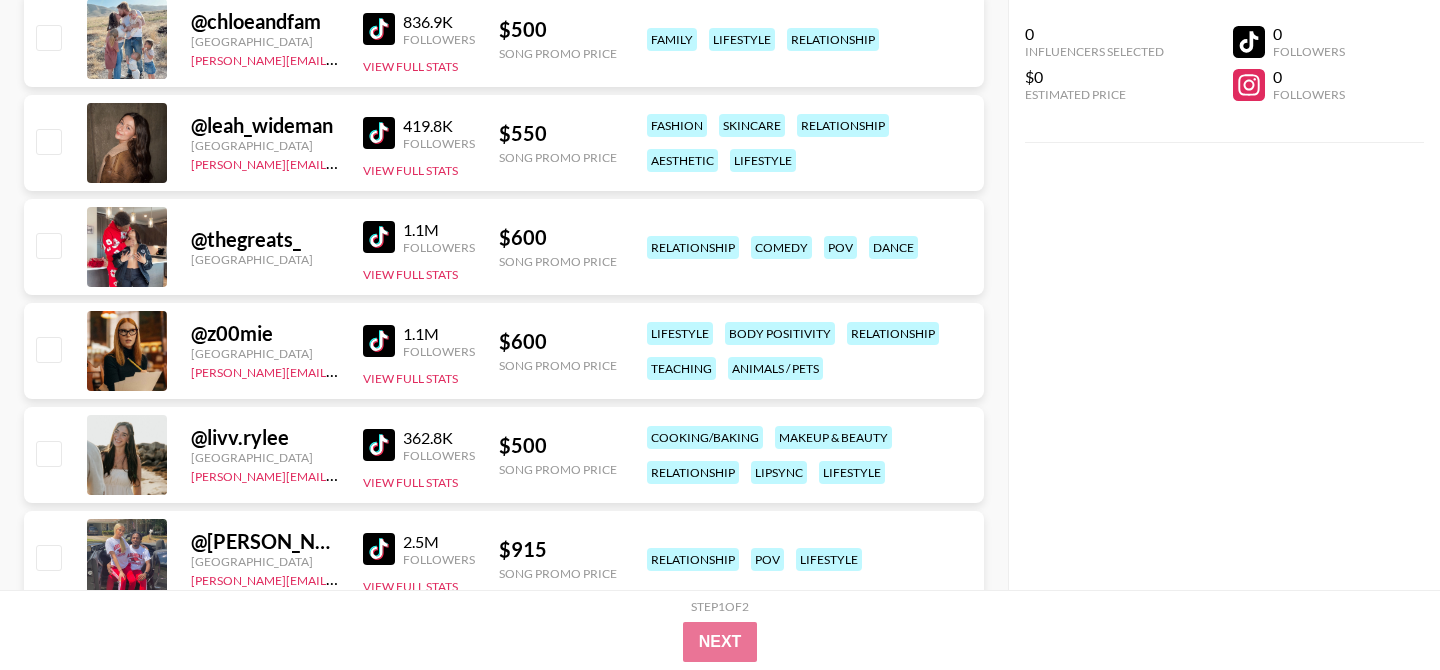 scroll, scrollTop: 9156, scrollLeft: 0, axis: vertical 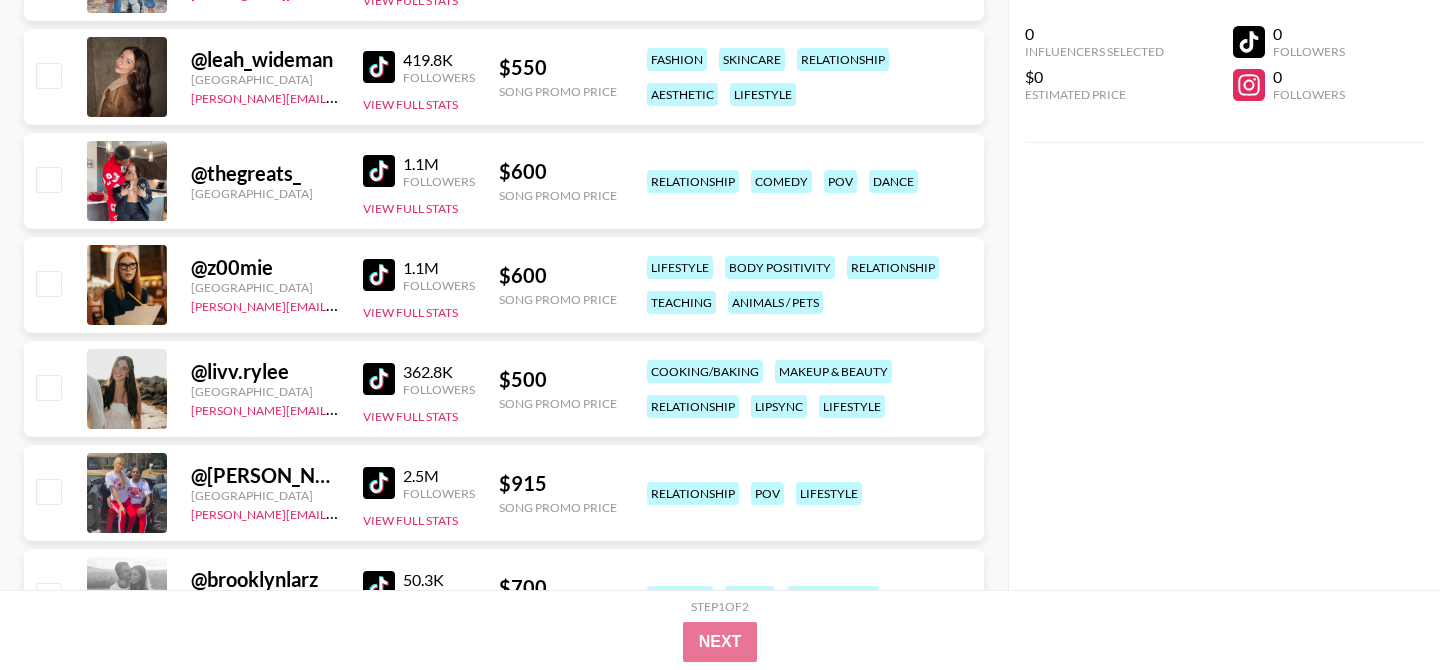 click at bounding box center [379, 171] 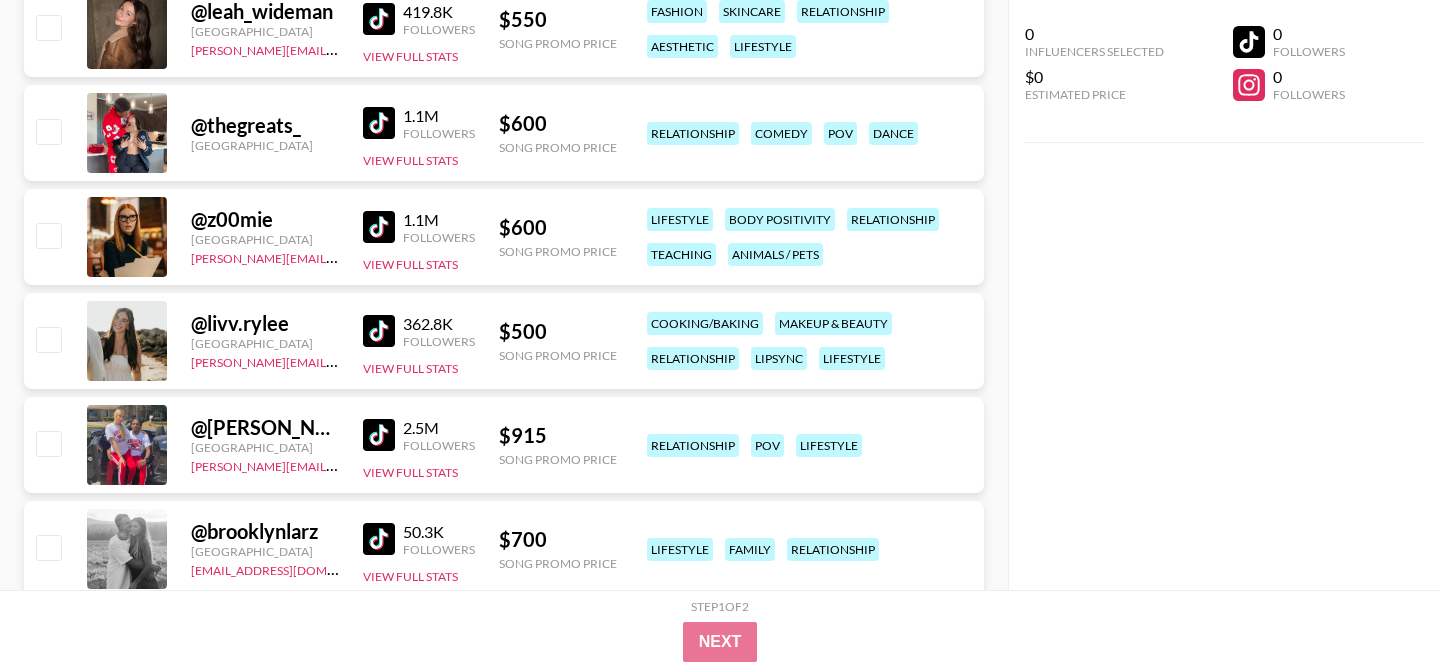 scroll, scrollTop: 9210, scrollLeft: 0, axis: vertical 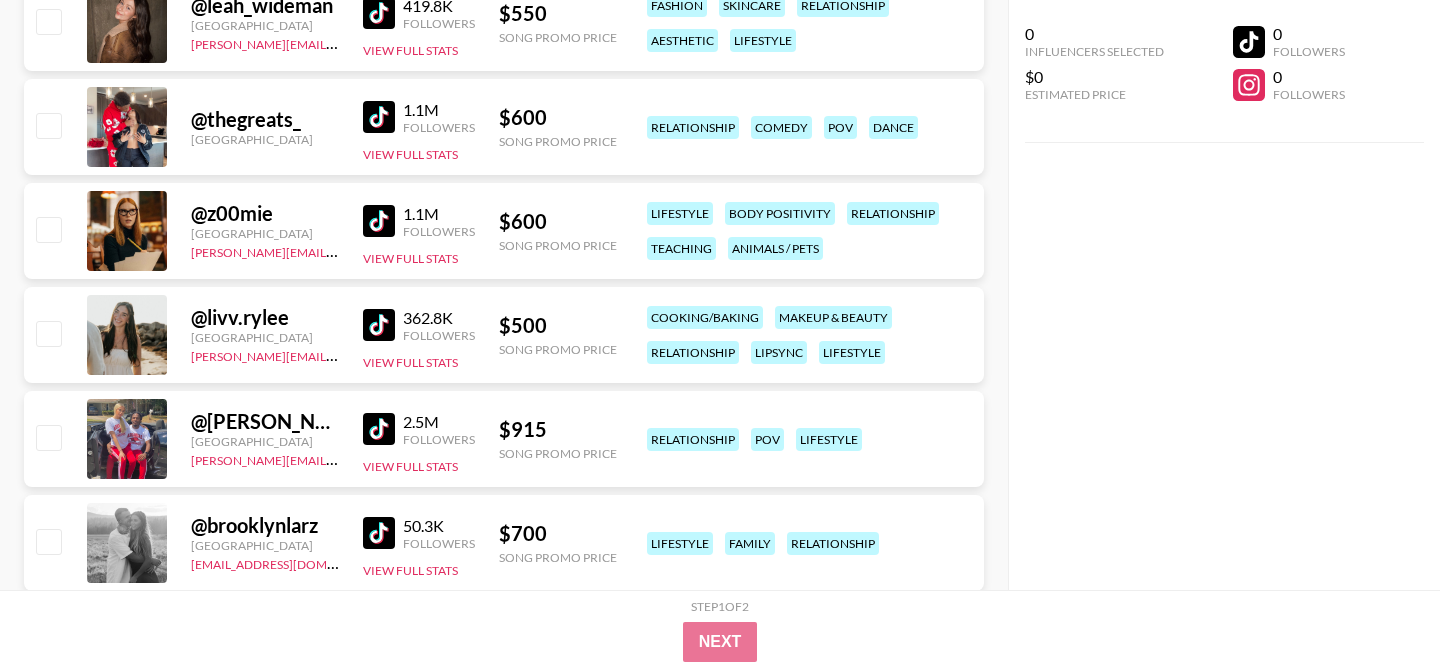 click at bounding box center [379, 429] 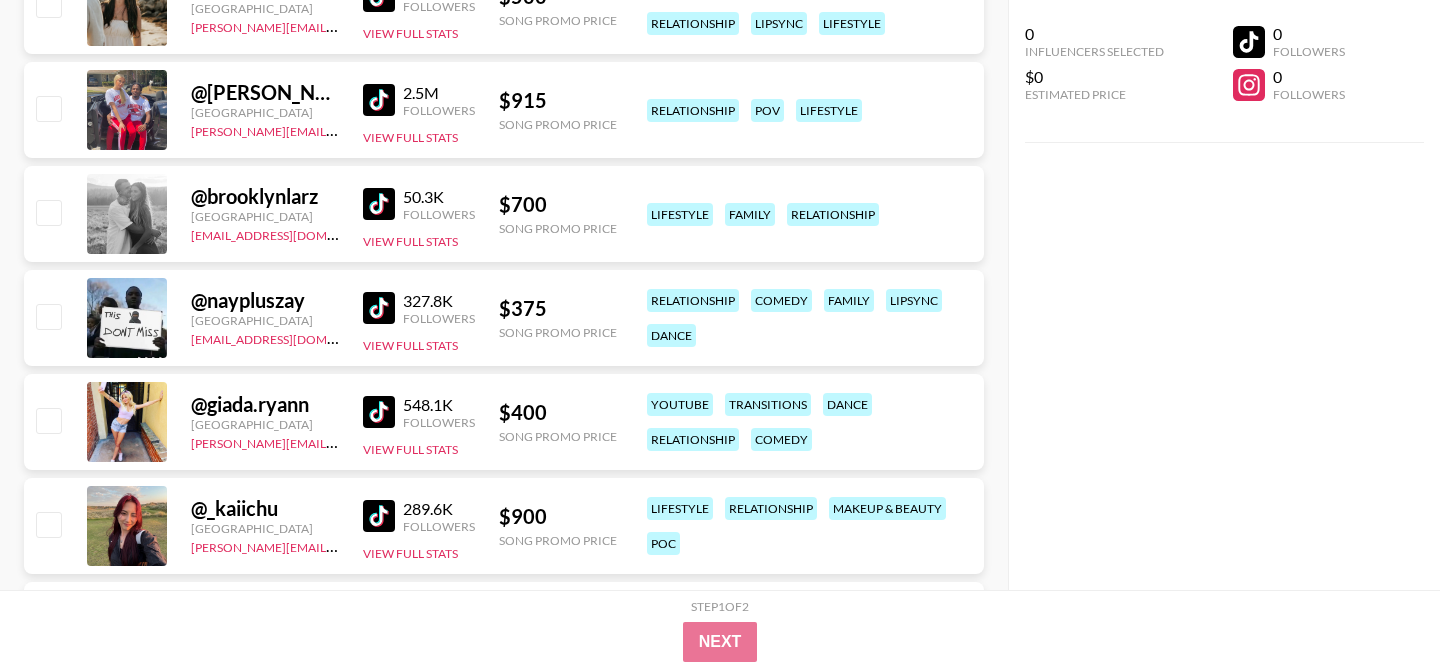 scroll, scrollTop: 9544, scrollLeft: 0, axis: vertical 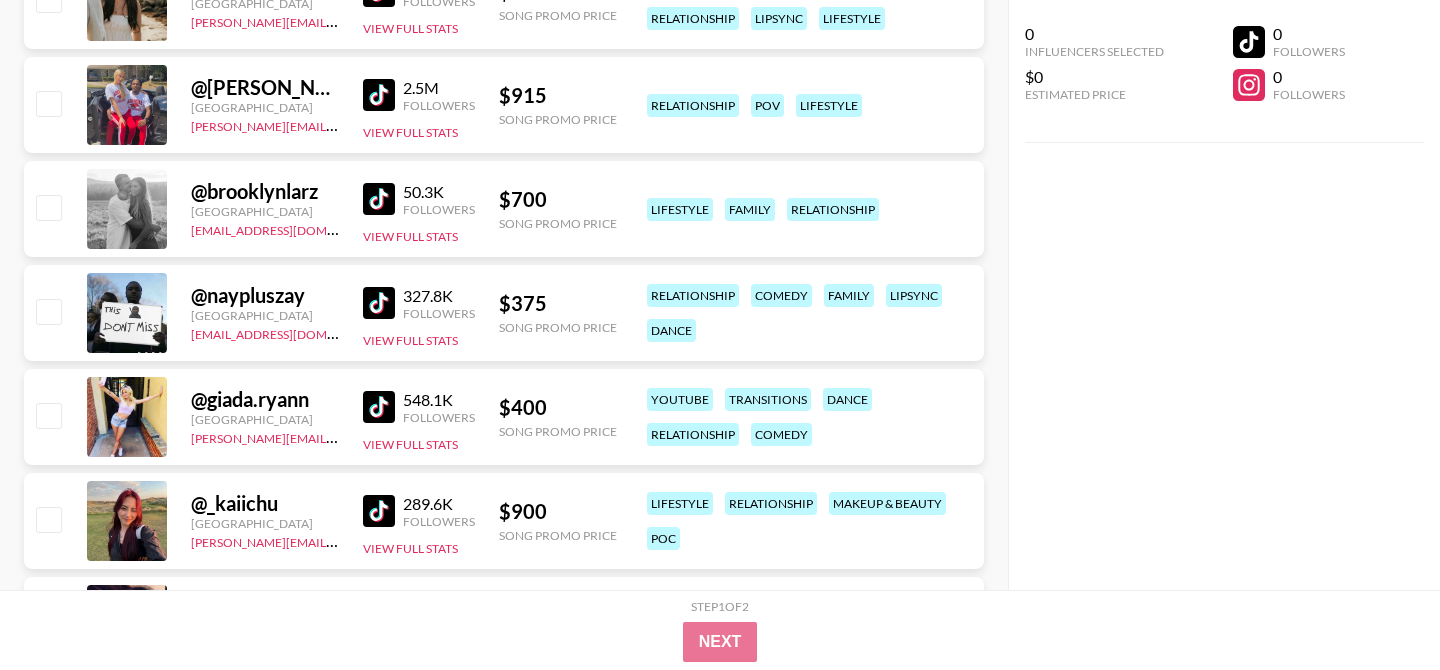 click at bounding box center (379, 303) 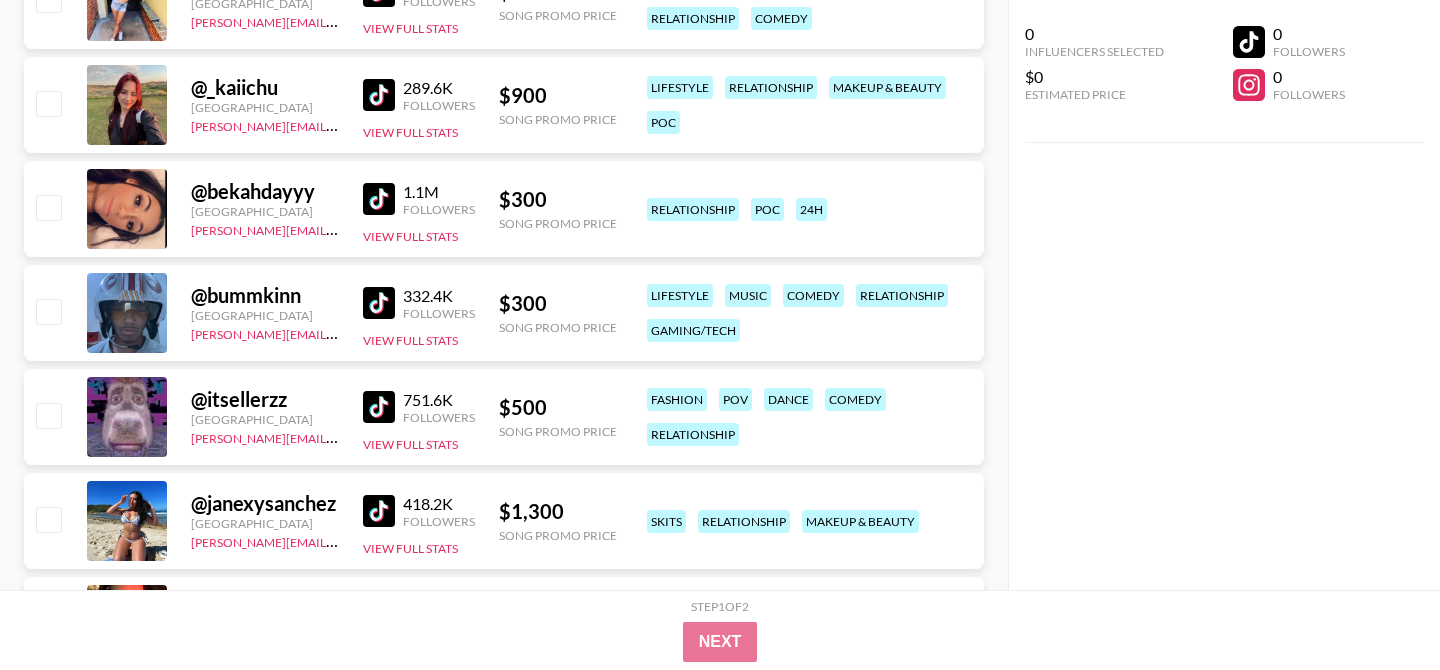 scroll, scrollTop: 9962, scrollLeft: 0, axis: vertical 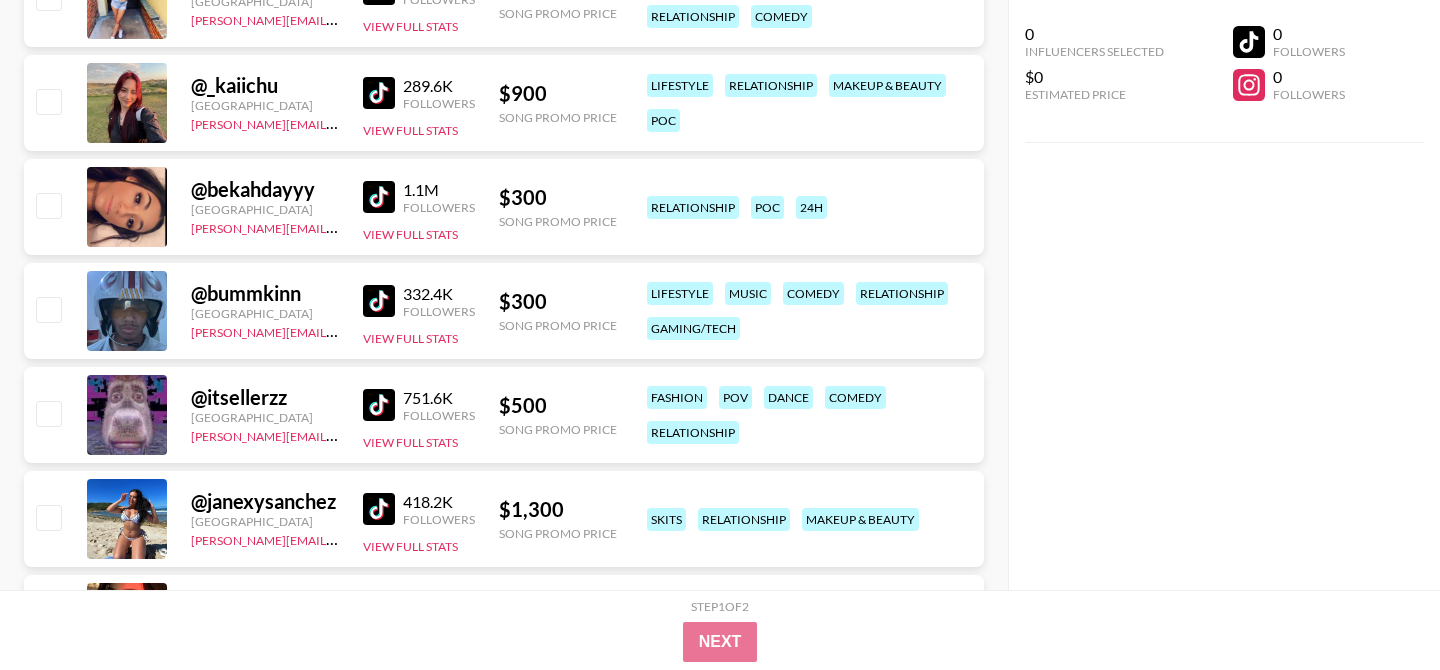 click at bounding box center [379, 301] 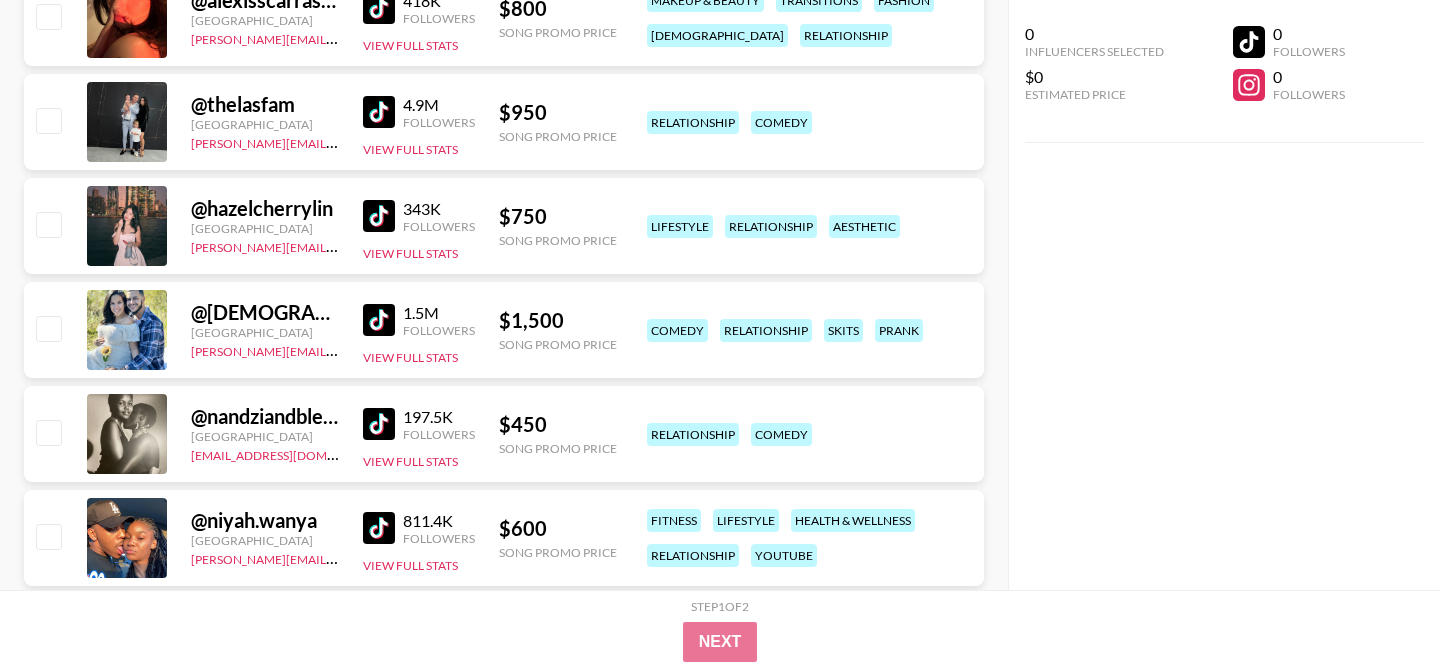 scroll, scrollTop: 10571, scrollLeft: 0, axis: vertical 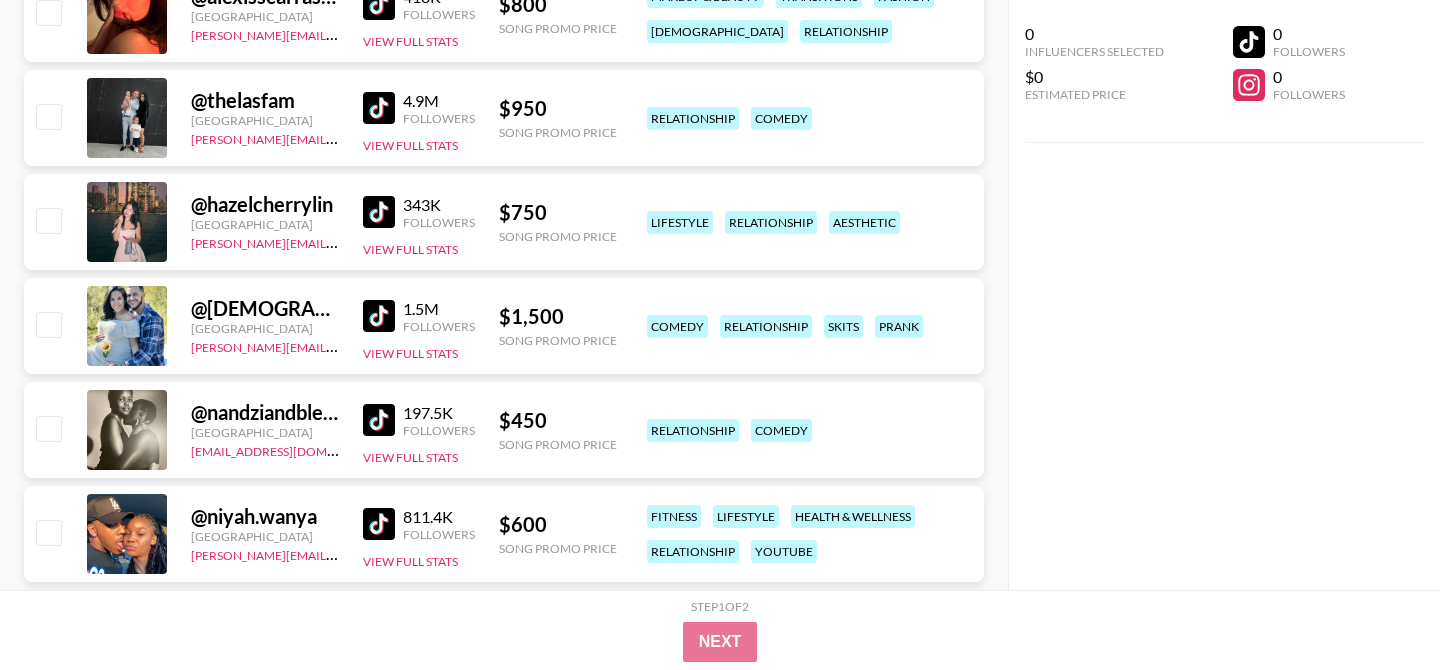 click at bounding box center (379, 420) 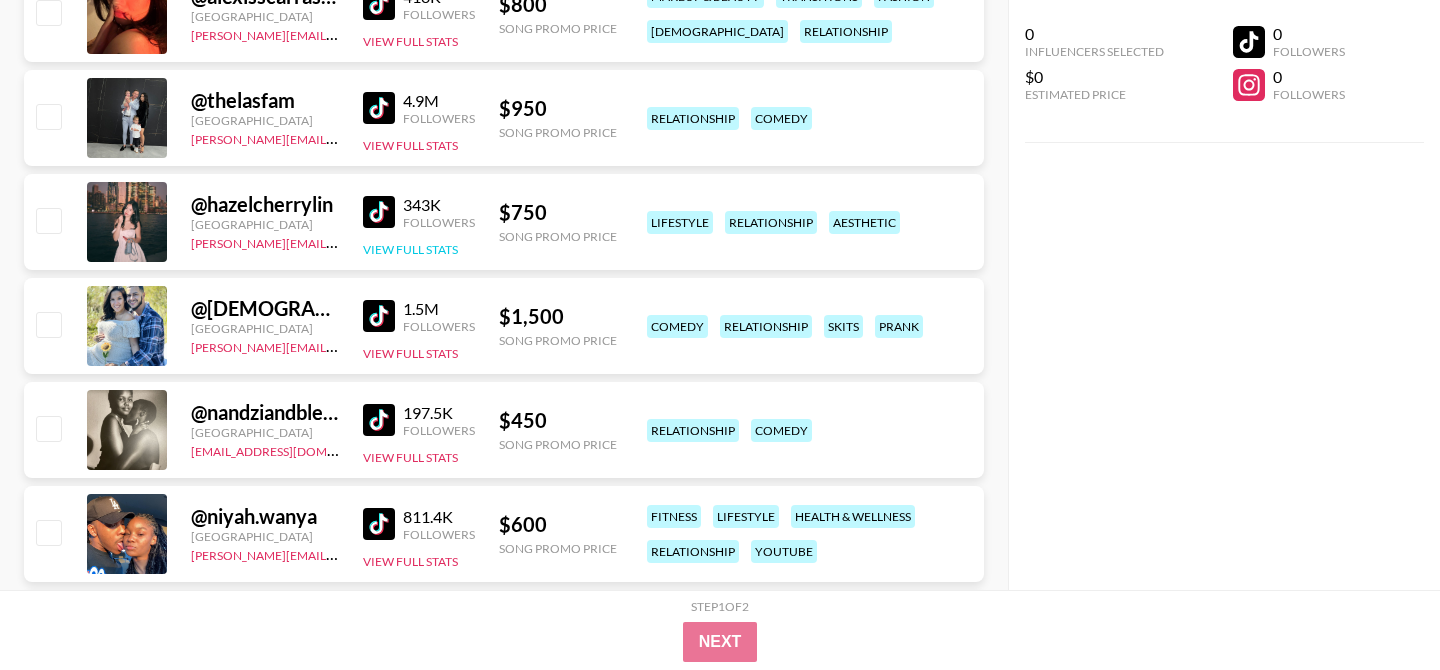 scroll, scrollTop: 10819, scrollLeft: 0, axis: vertical 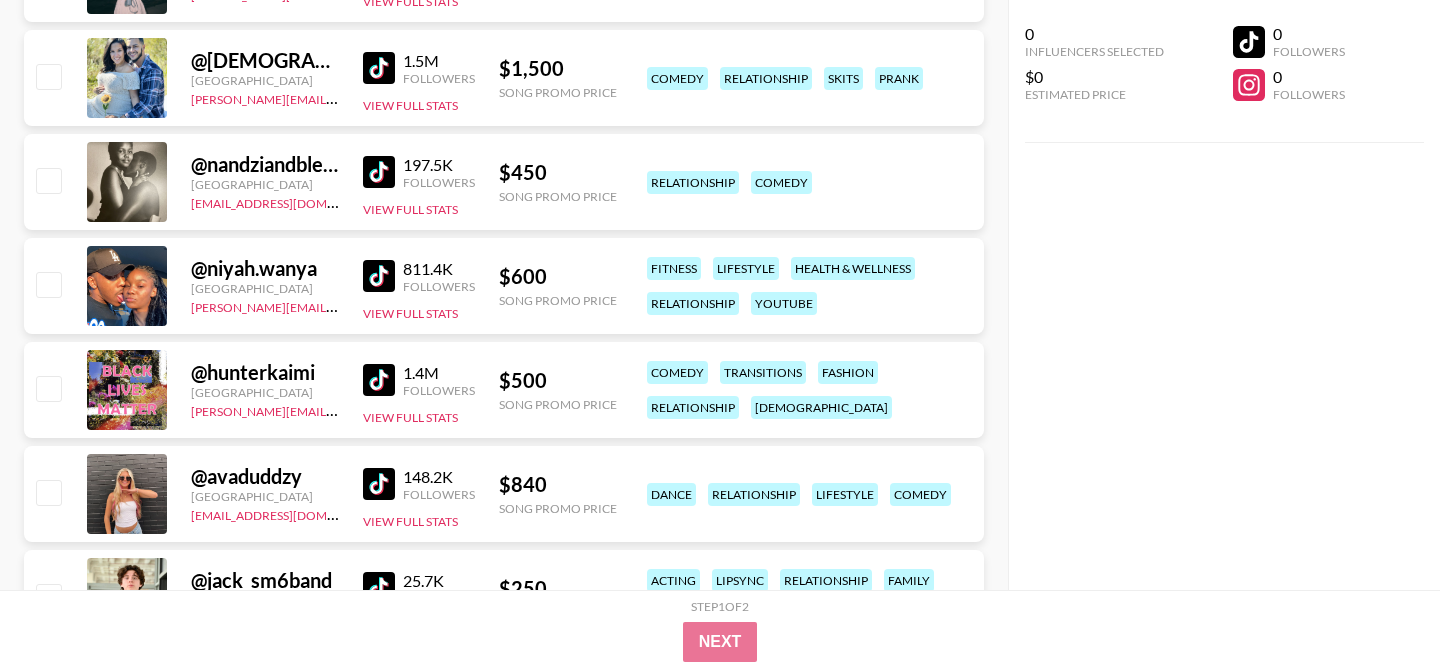 click at bounding box center (379, 276) 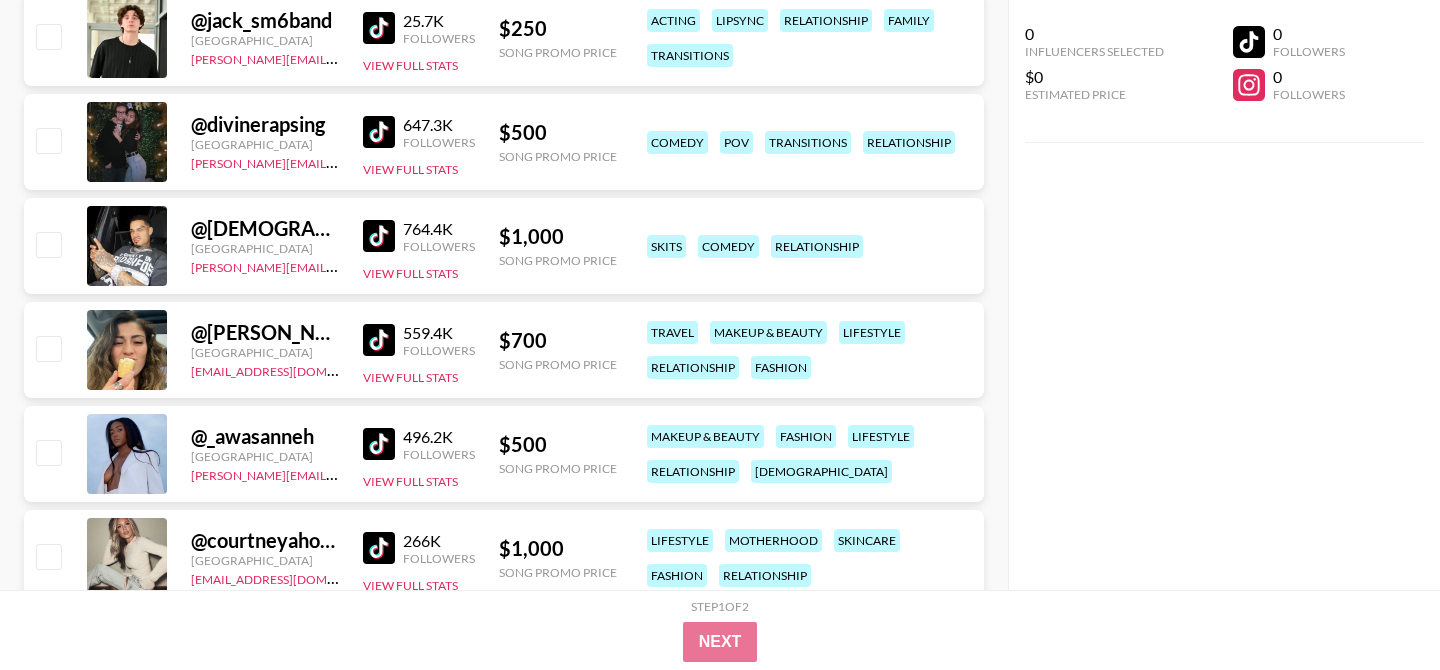 scroll, scrollTop: 11383, scrollLeft: 0, axis: vertical 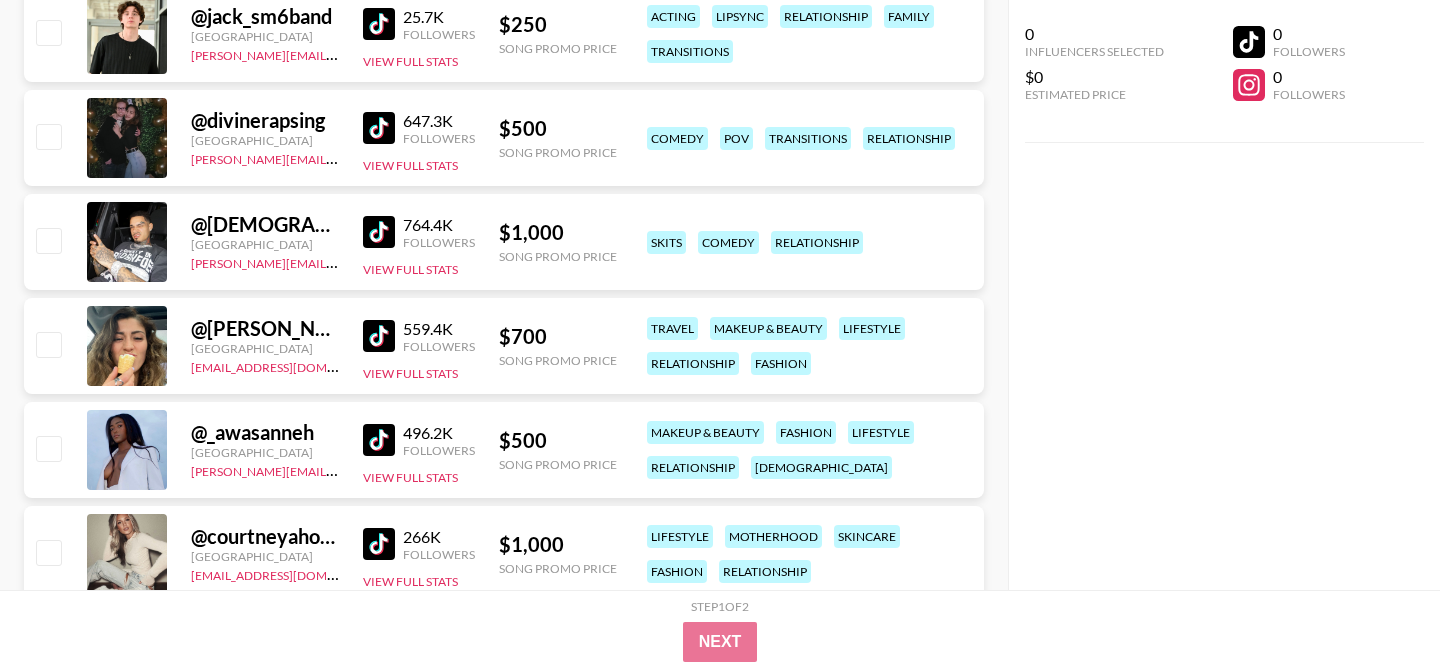 click at bounding box center [379, 232] 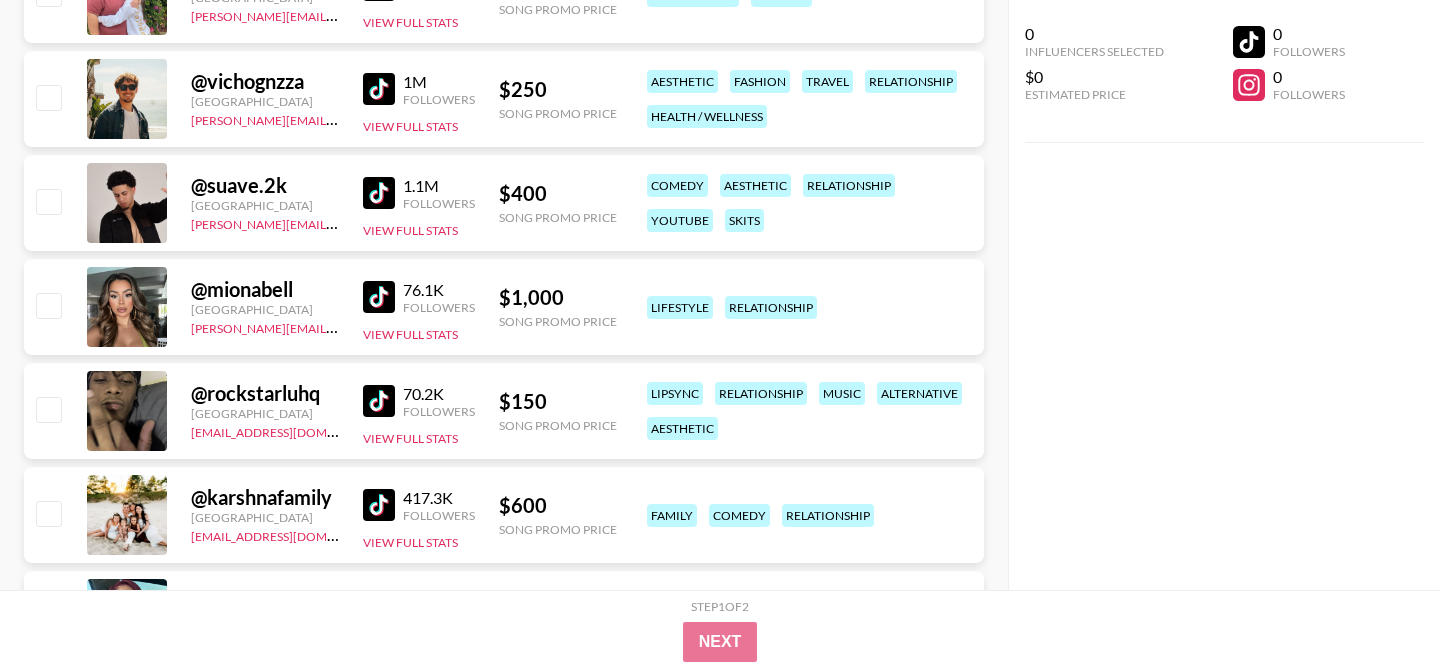 scroll, scrollTop: 12059, scrollLeft: 0, axis: vertical 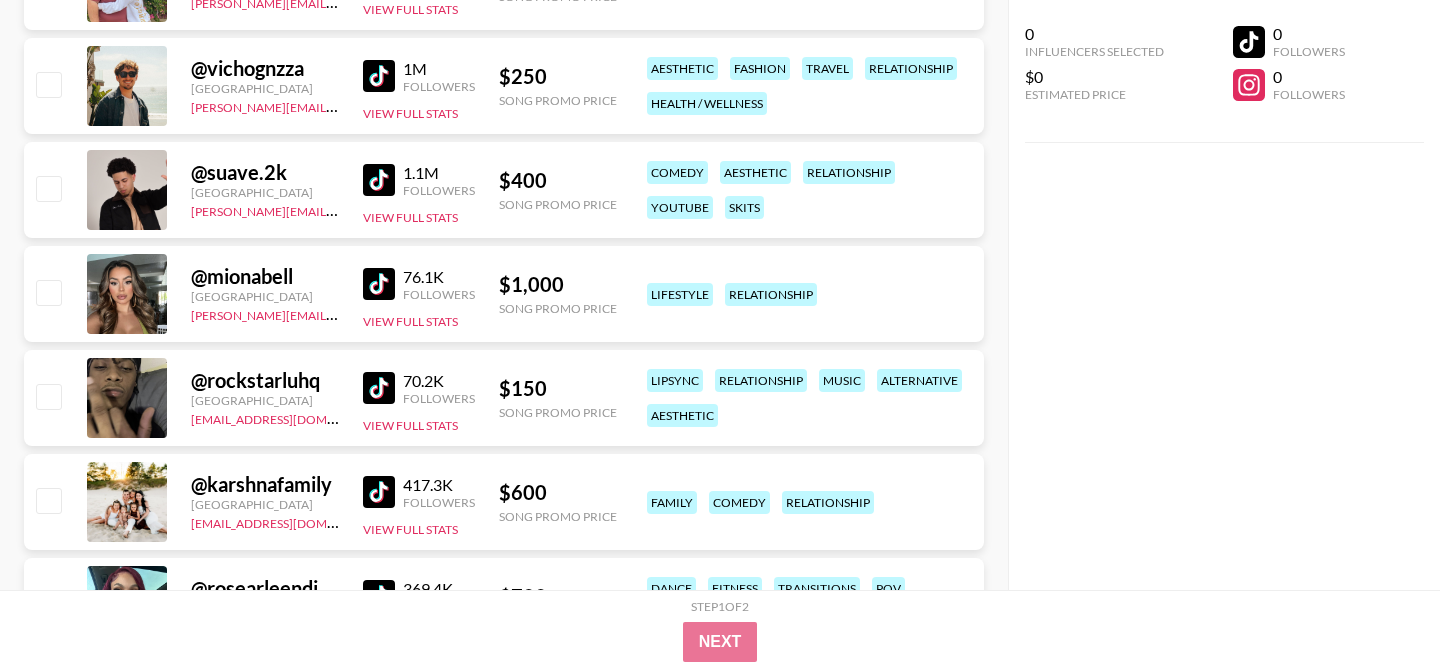 click at bounding box center (379, 180) 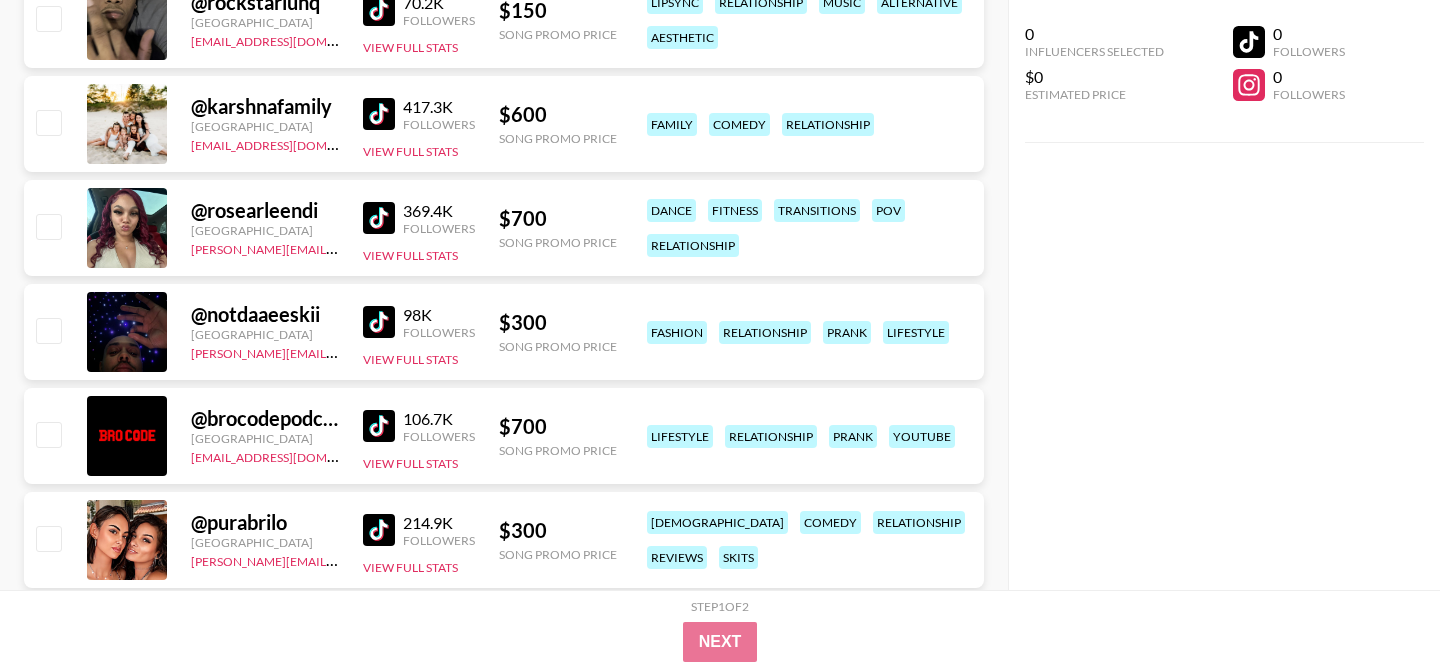 scroll, scrollTop: 12438, scrollLeft: 0, axis: vertical 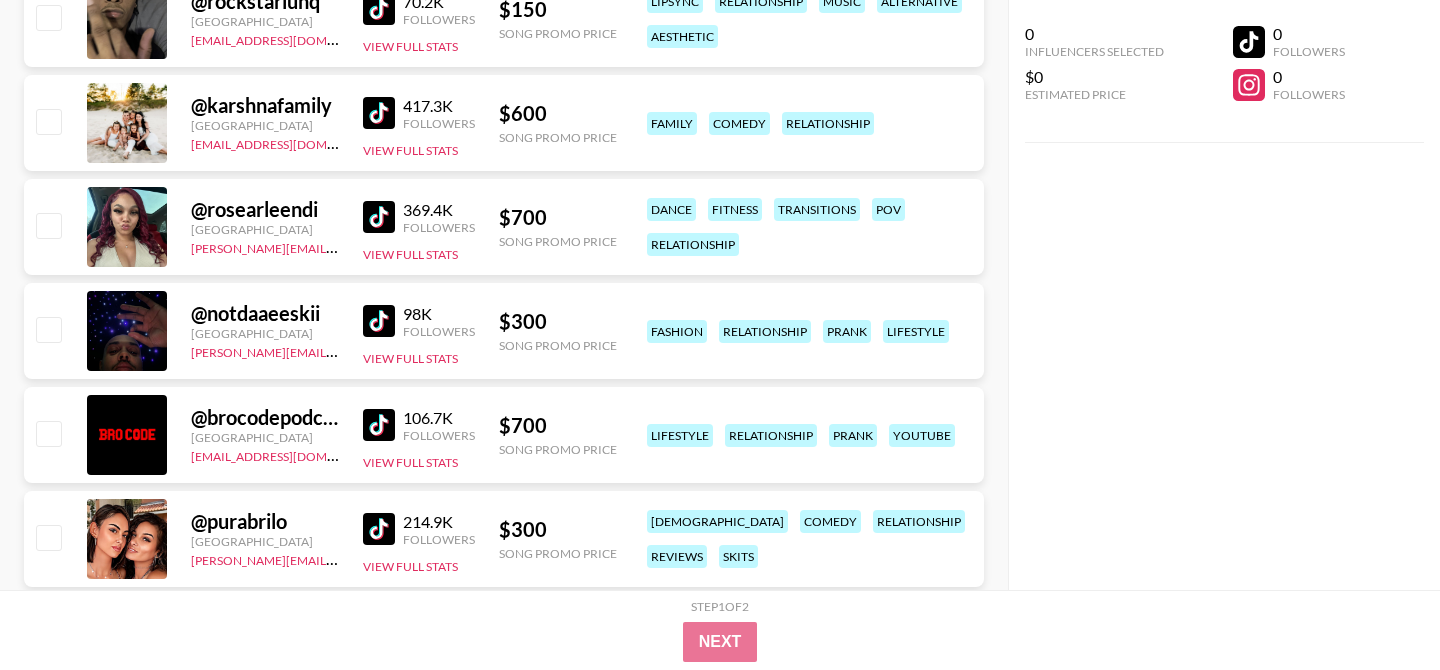 click at bounding box center [379, 321] 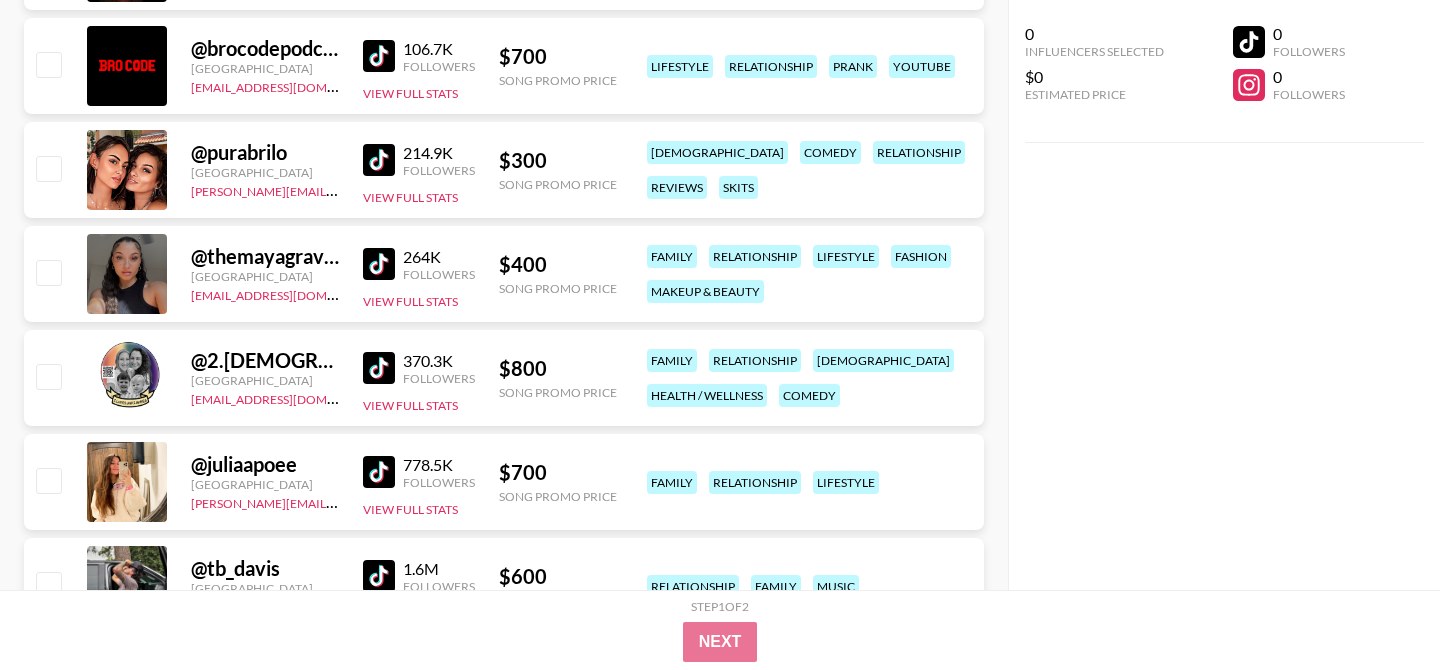 scroll, scrollTop: 12839, scrollLeft: 0, axis: vertical 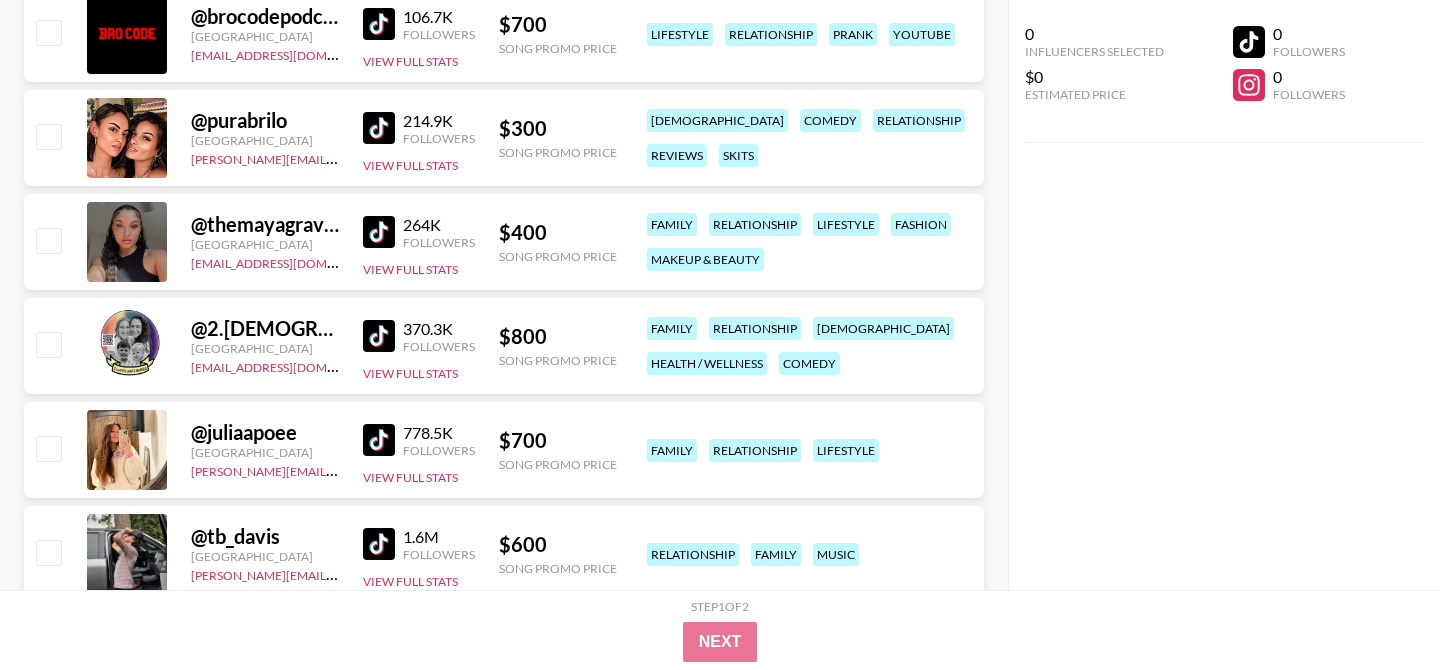 click on "@ themayagraves [GEOGRAPHIC_DATA] [PERSON_NAME][EMAIL_ADDRESS][DOMAIN_NAME] 264K Followers View Full Stats   $ 400 Song Promo Price family relationship lifestyle fashion makeup & beauty" at bounding box center (504, 242) 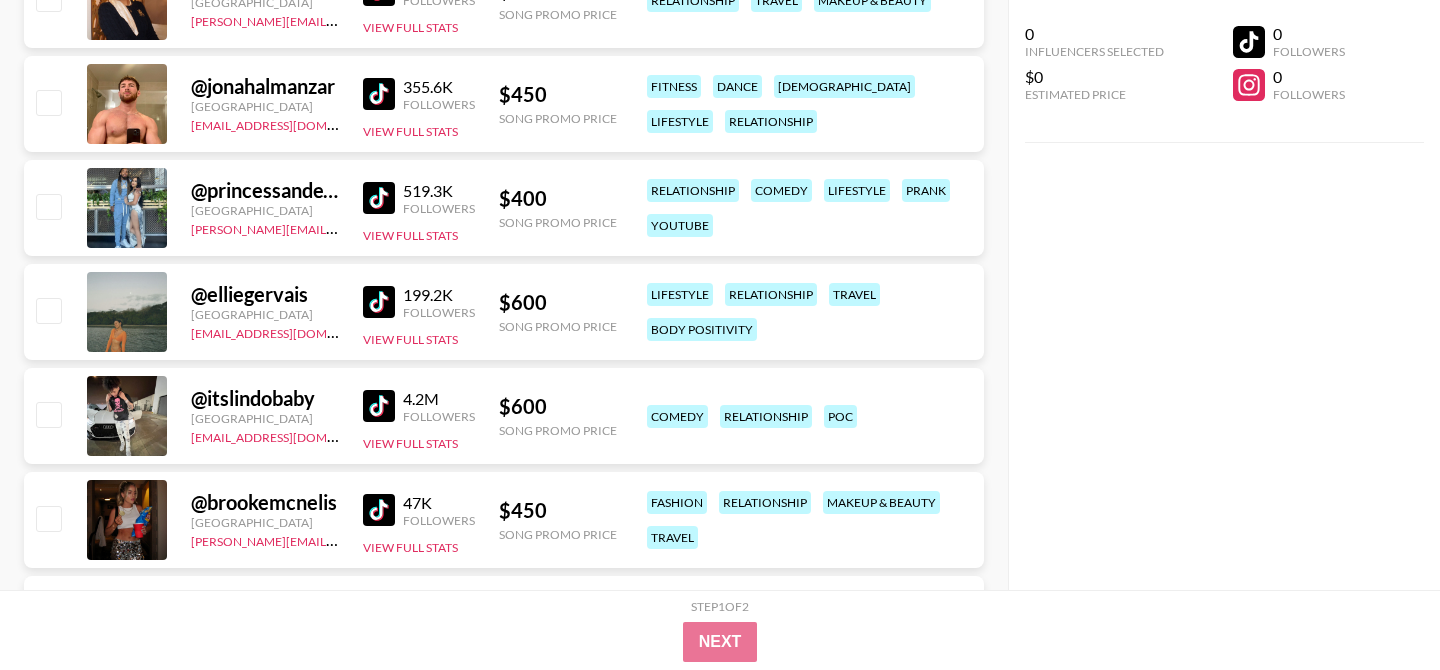 scroll, scrollTop: 14851, scrollLeft: 0, axis: vertical 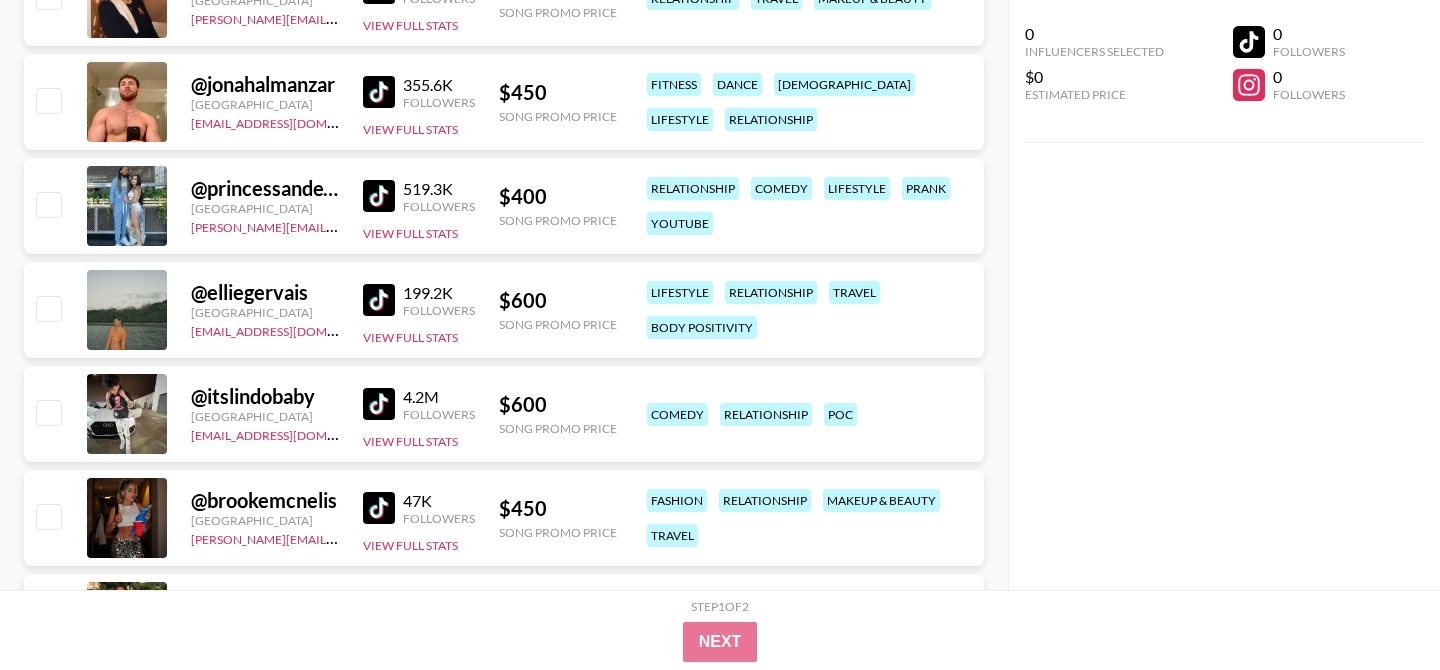 click at bounding box center [379, 300] 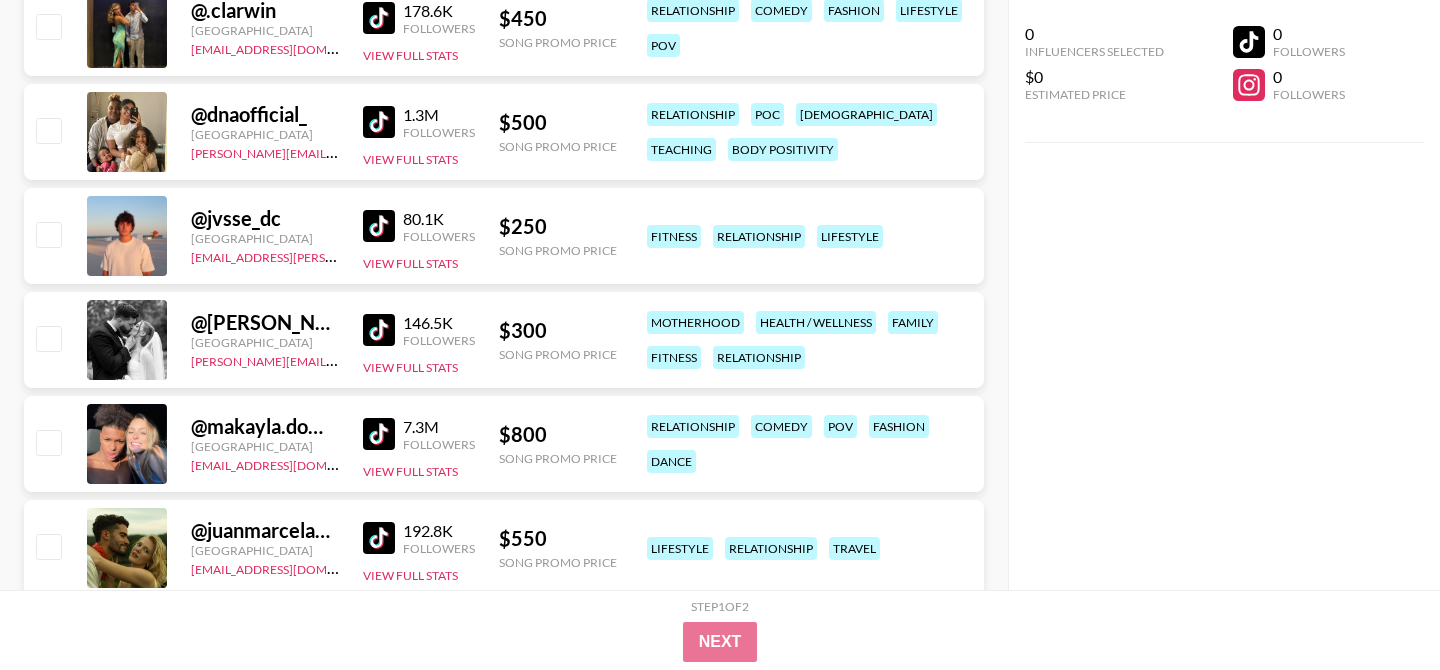 scroll, scrollTop: 16179, scrollLeft: 0, axis: vertical 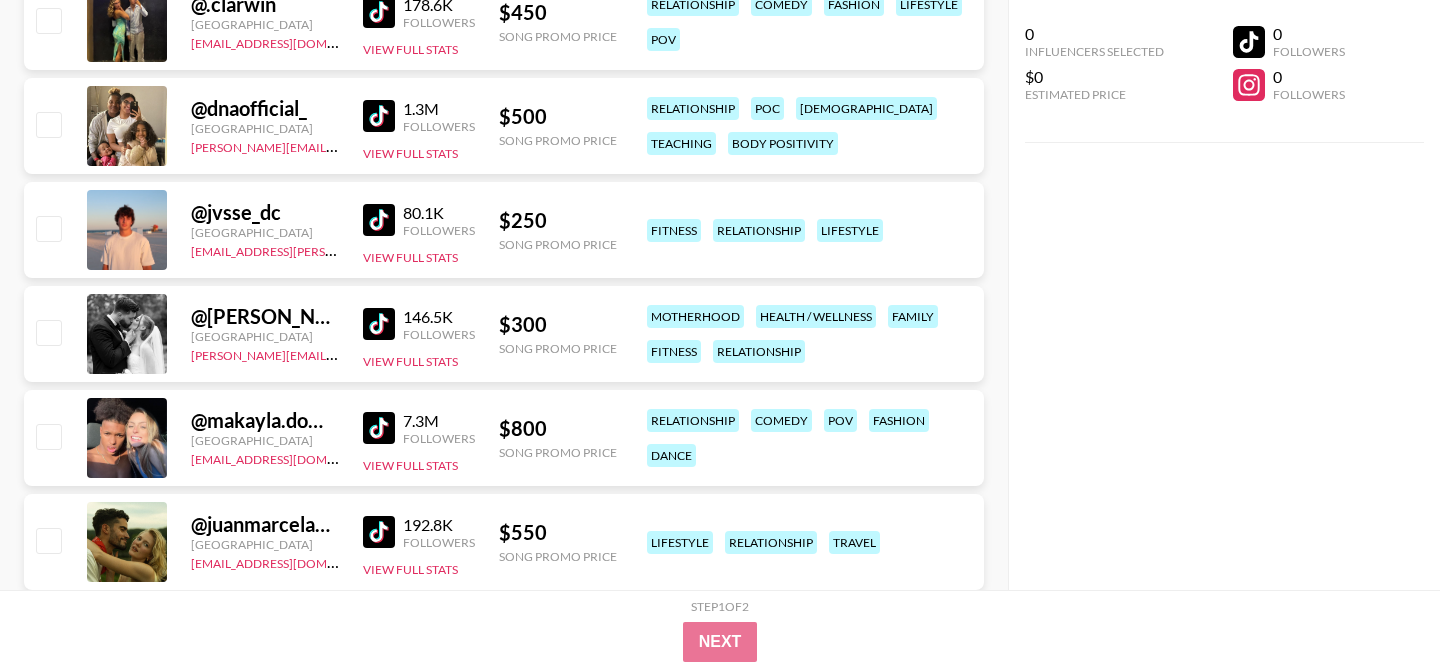 click at bounding box center [379, 116] 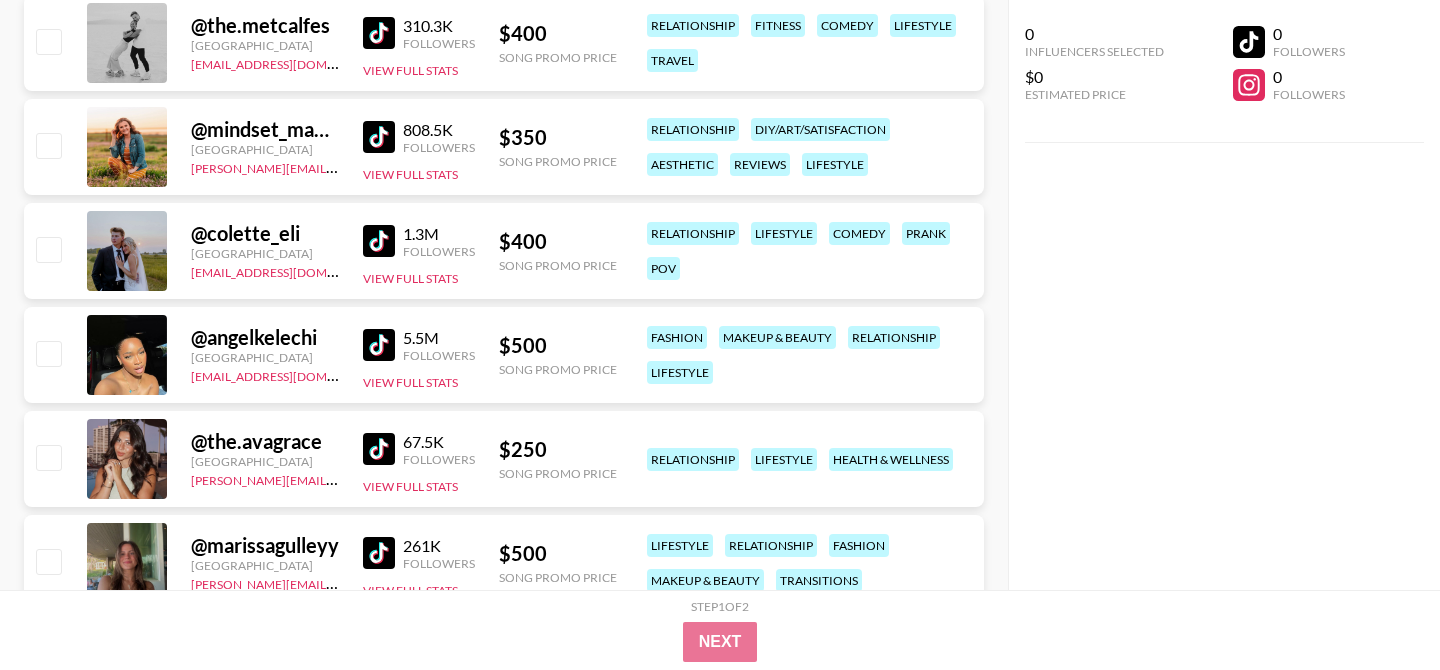 scroll, scrollTop: 17199, scrollLeft: 0, axis: vertical 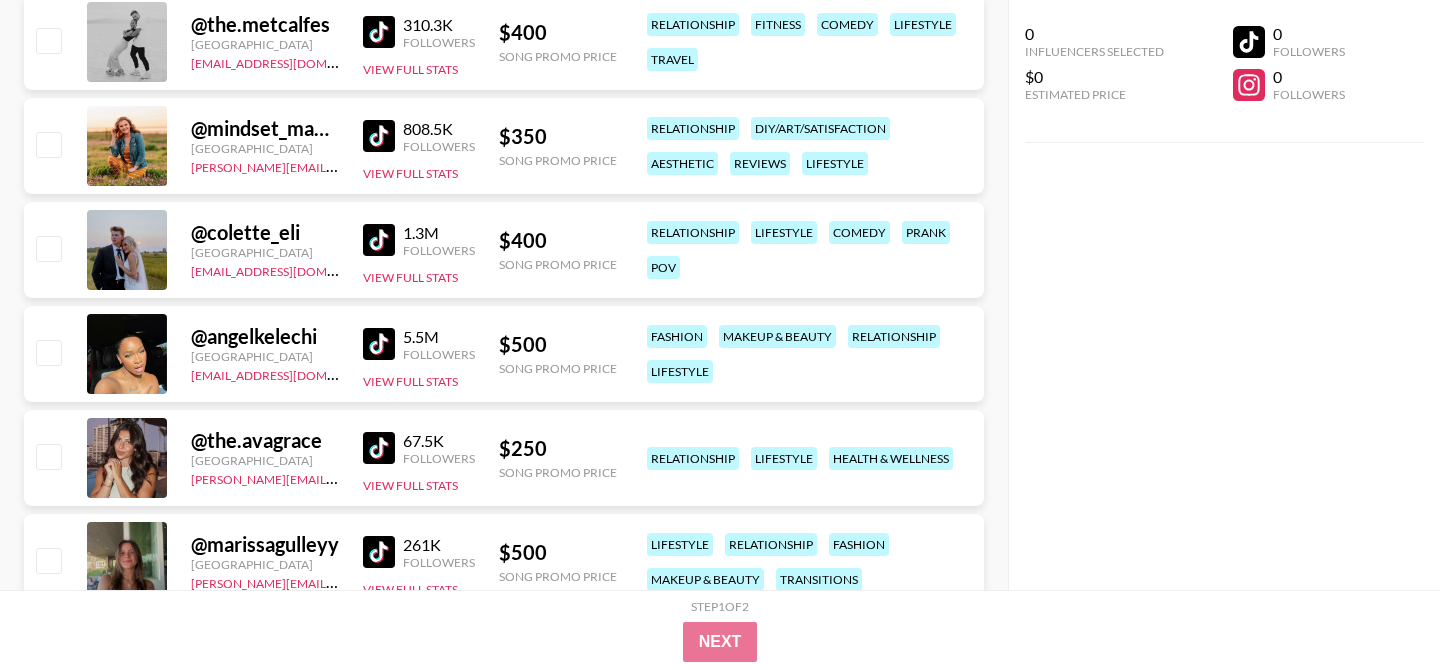 click at bounding box center [379, 344] 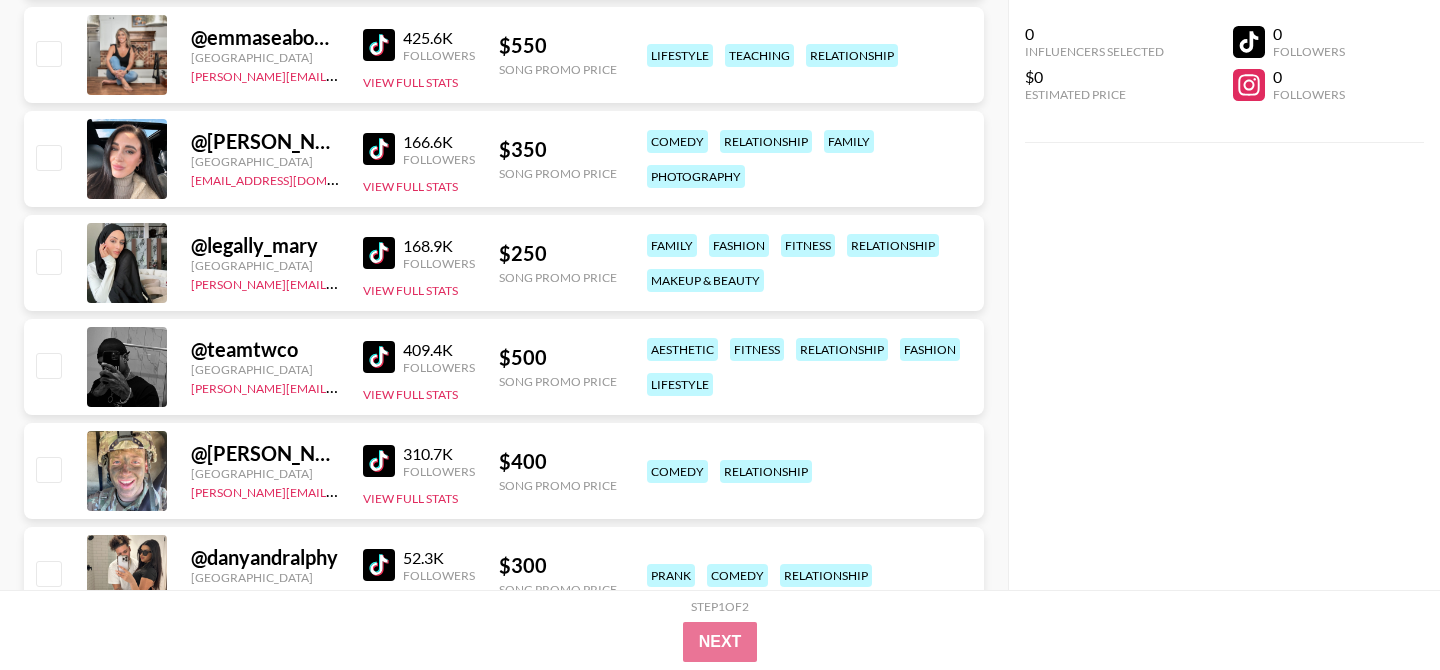 scroll, scrollTop: 18340, scrollLeft: 0, axis: vertical 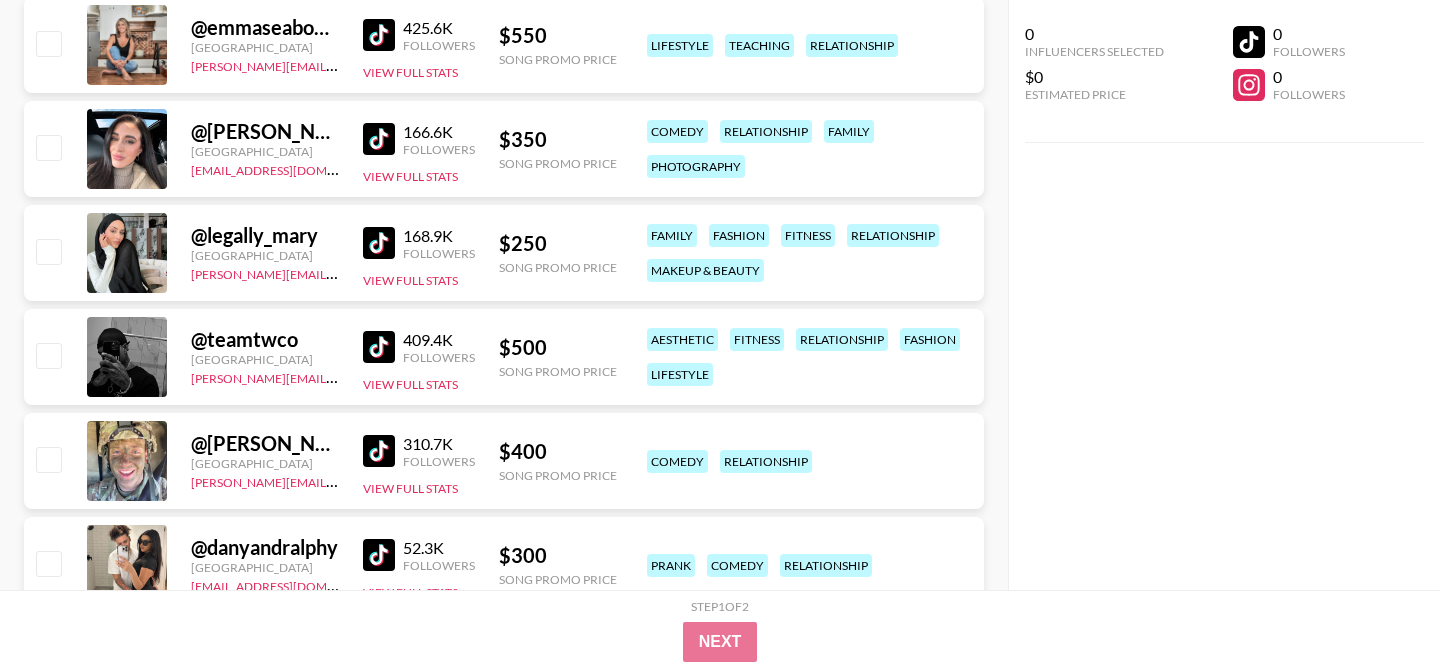 click at bounding box center (379, 347) 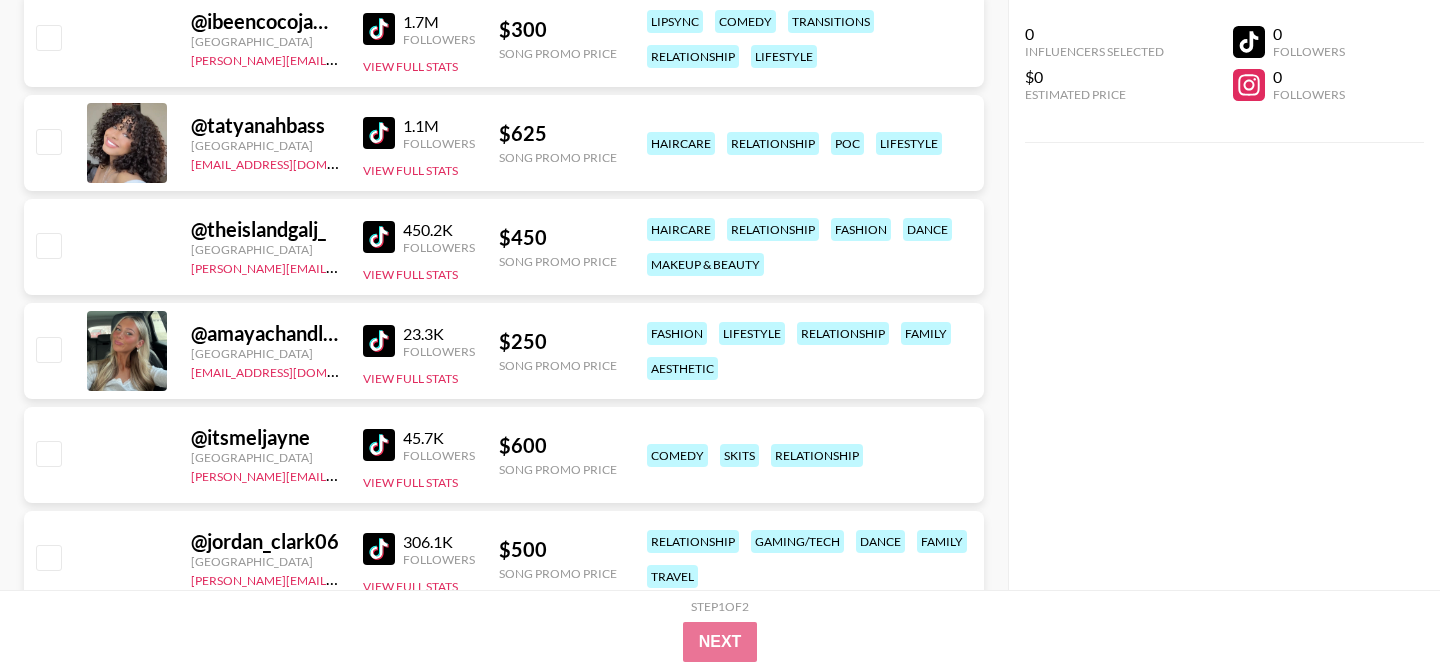 scroll, scrollTop: 20640, scrollLeft: 0, axis: vertical 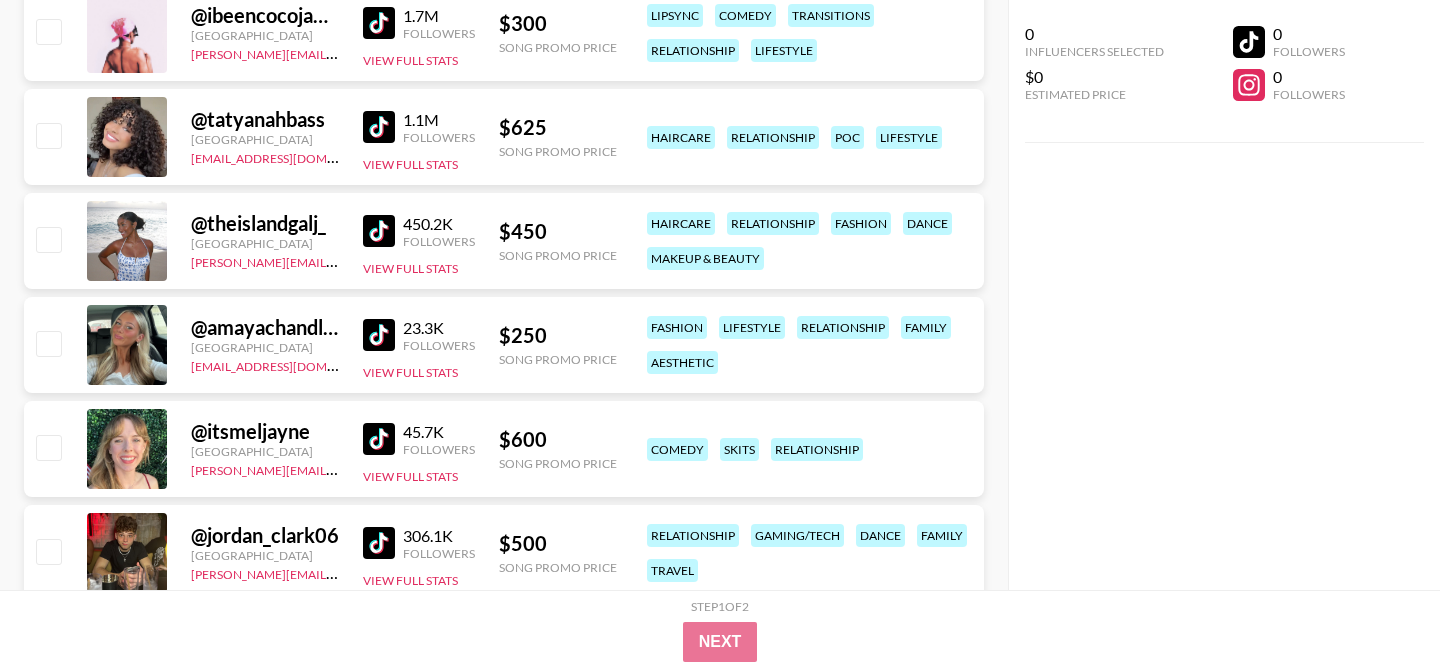 click at bounding box center (379, 231) 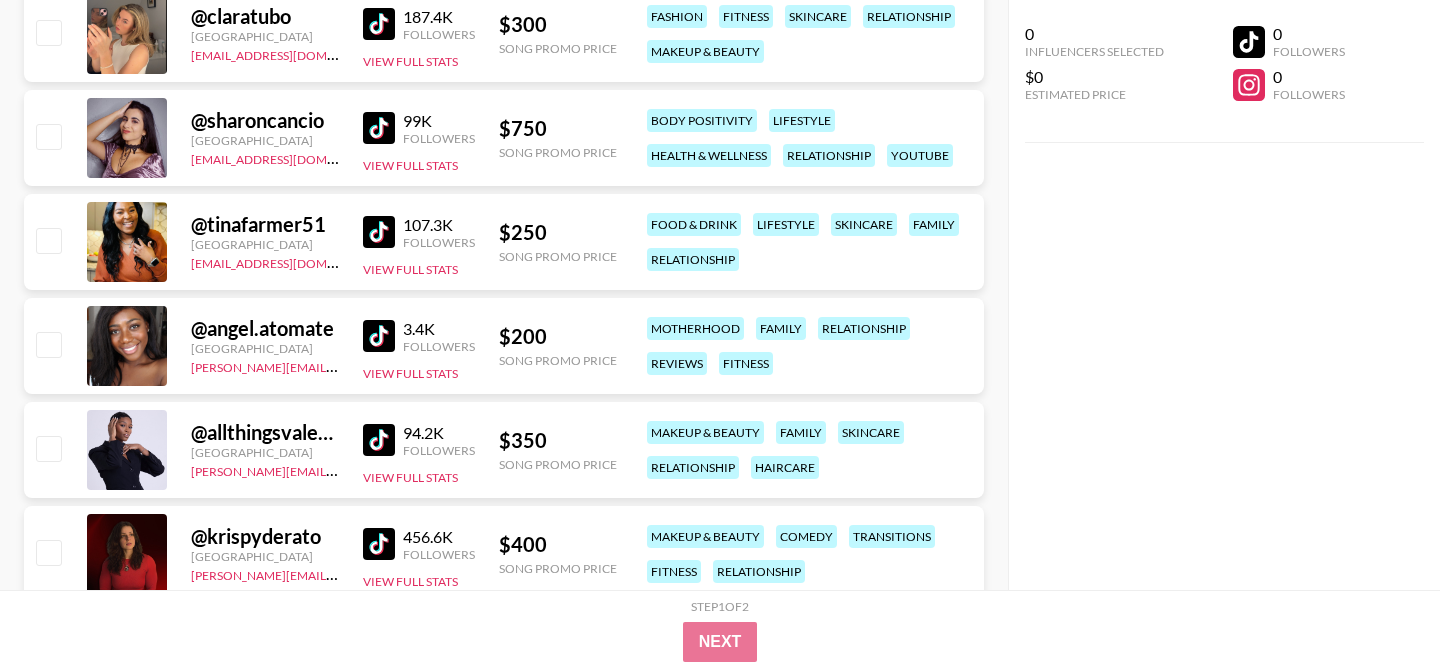scroll, scrollTop: 22304, scrollLeft: 0, axis: vertical 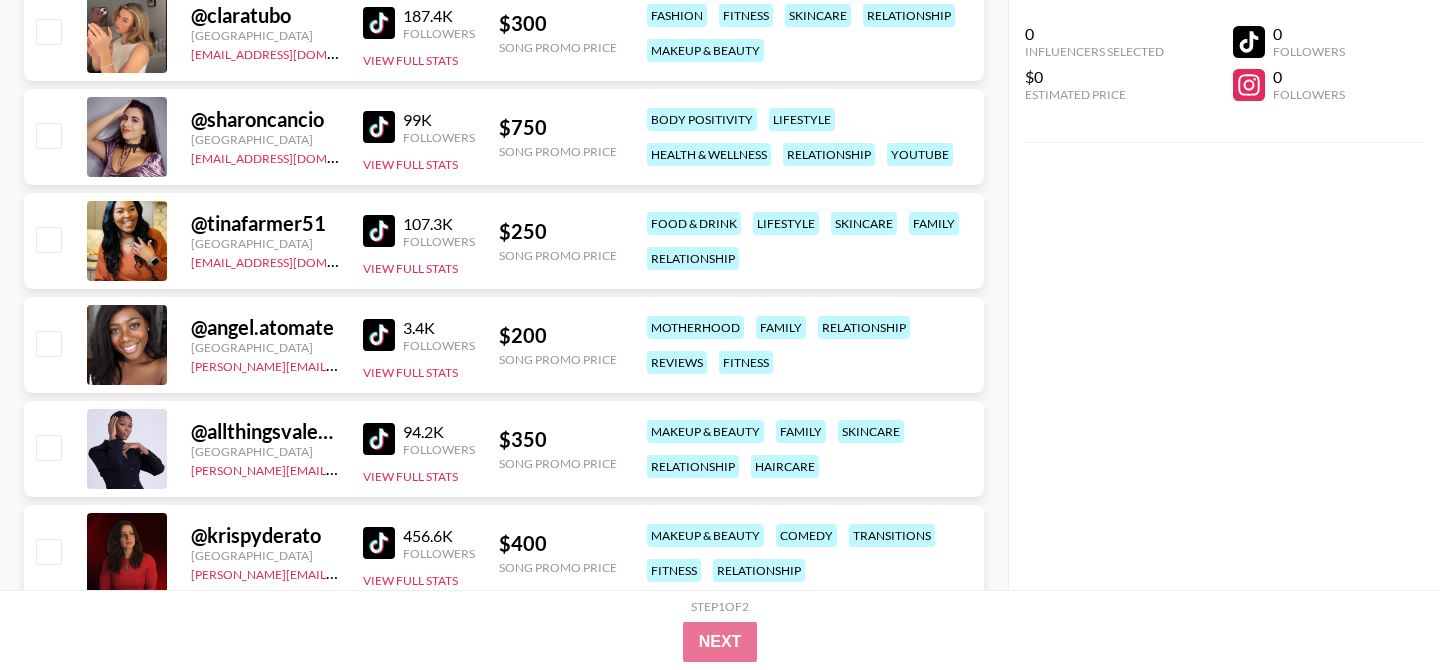 click at bounding box center [379, 335] 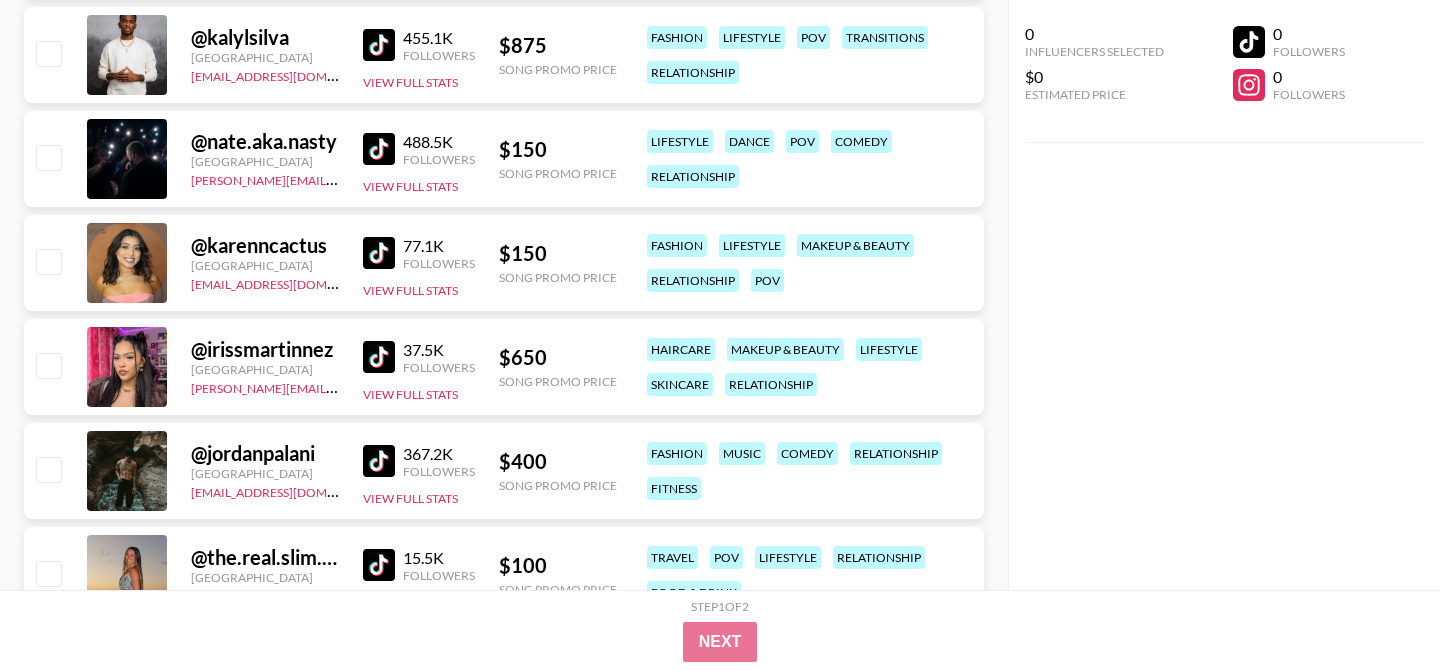 scroll, scrollTop: 23546, scrollLeft: 0, axis: vertical 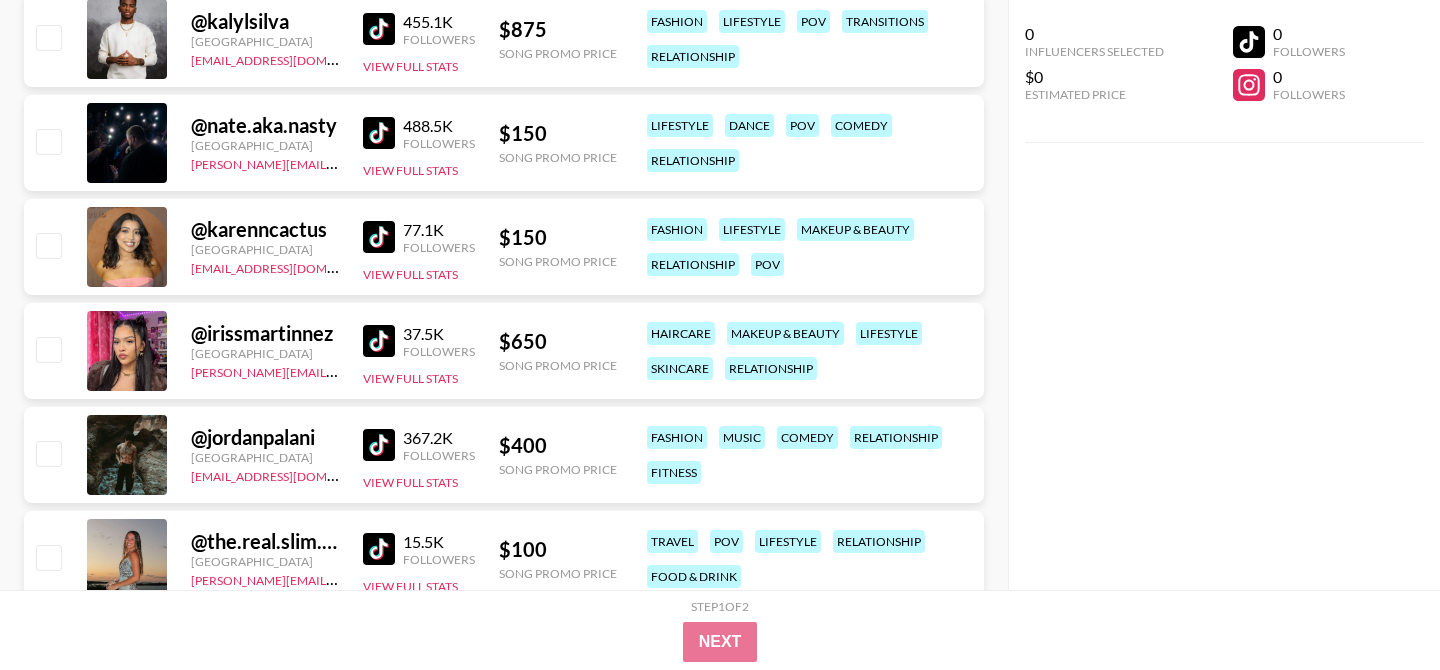 click at bounding box center (379, 29) 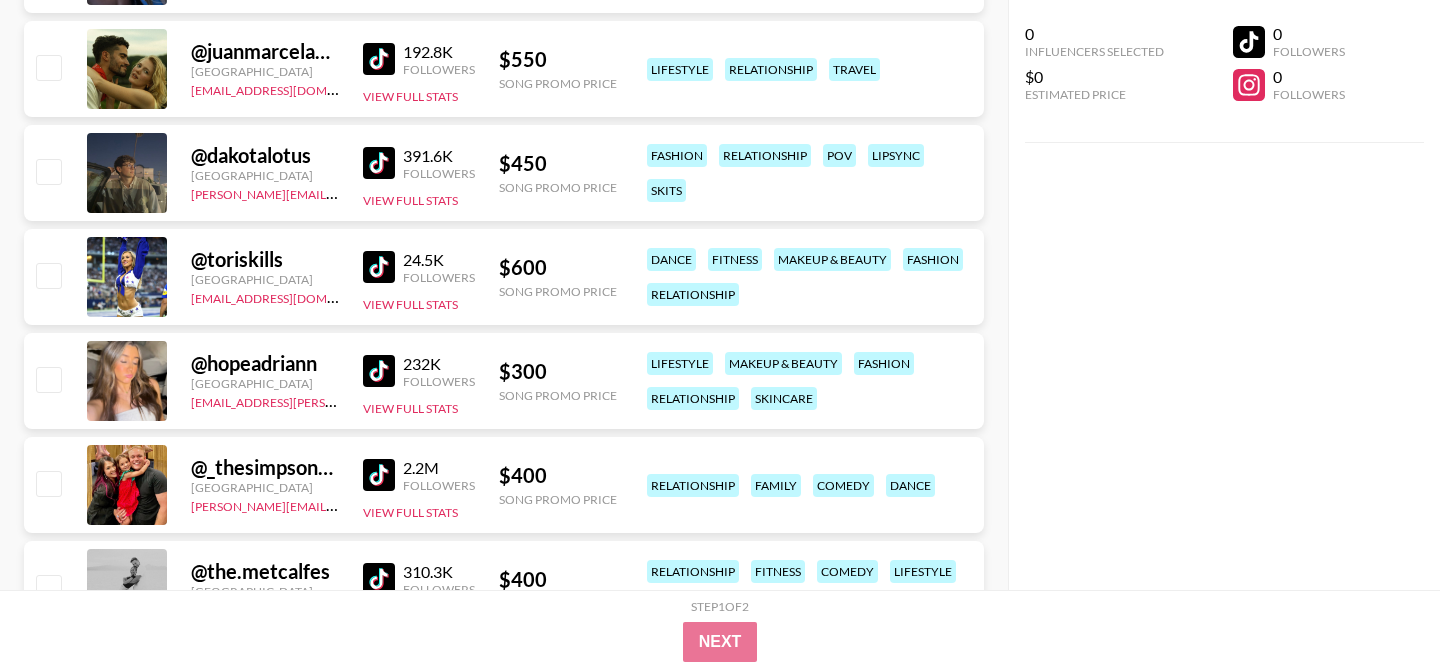 scroll, scrollTop: 16447, scrollLeft: 0, axis: vertical 